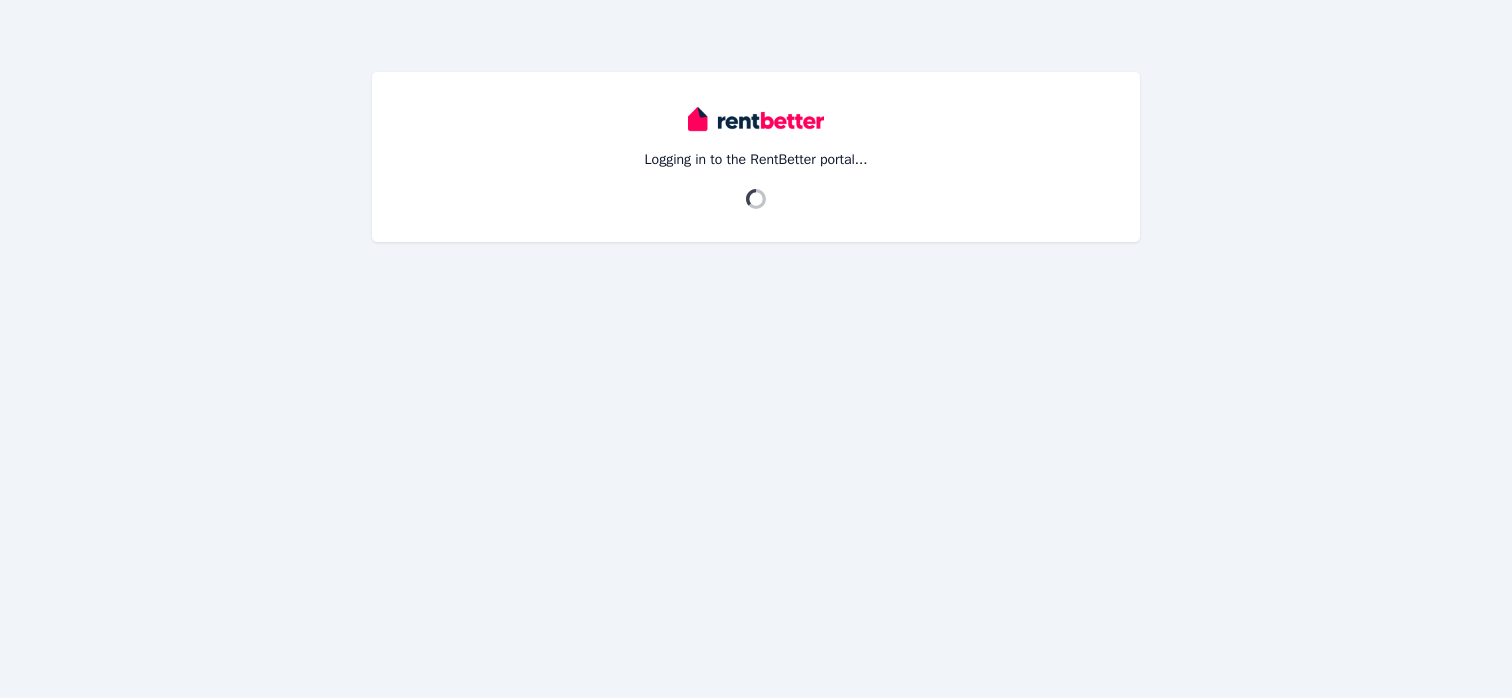 scroll, scrollTop: 0, scrollLeft: 0, axis: both 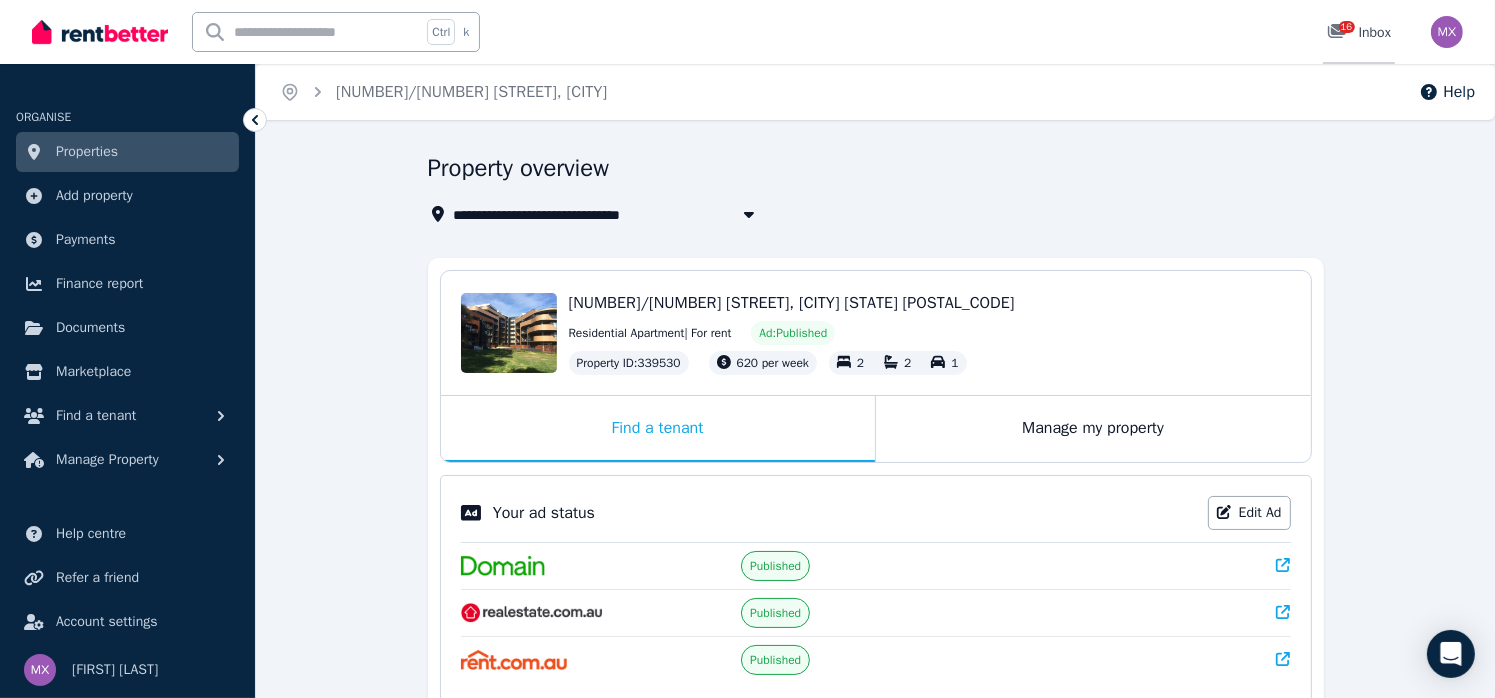 click on "16 Inbox" at bounding box center [1359, 33] 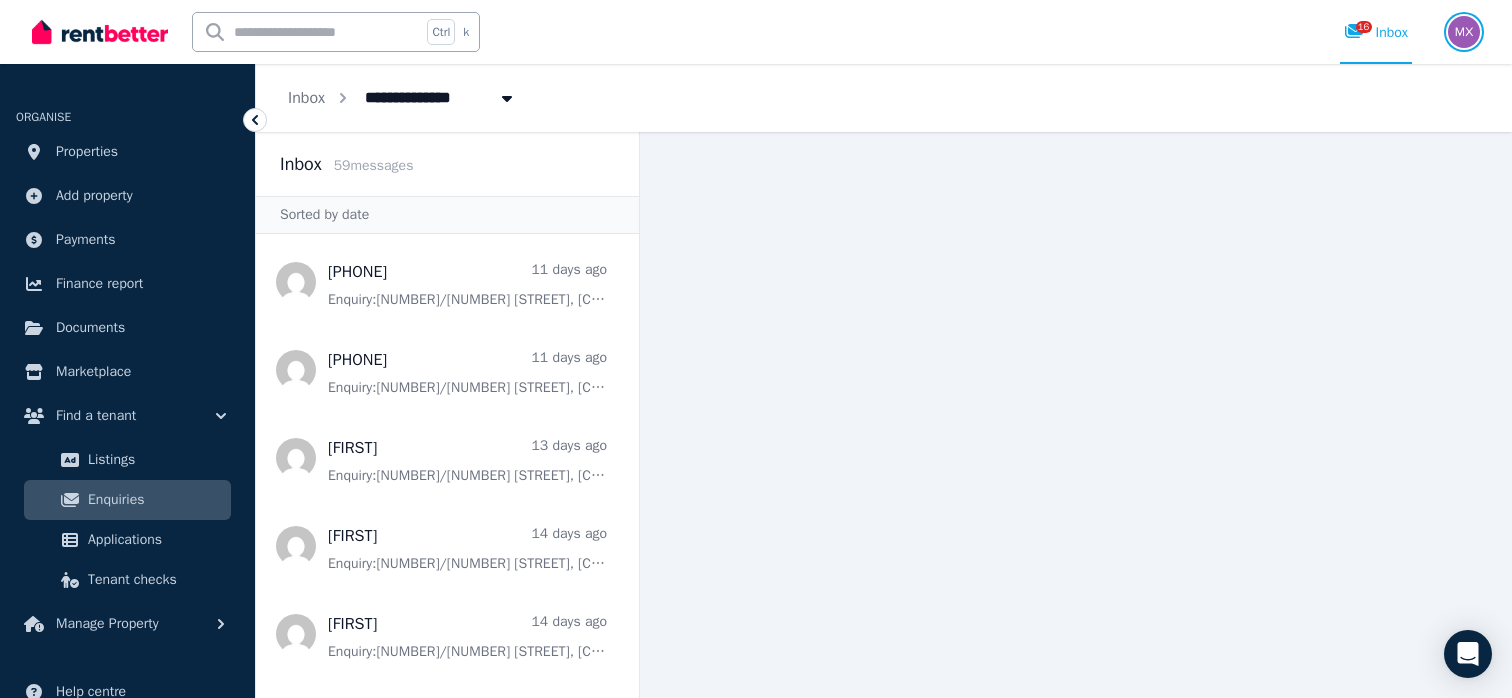 click at bounding box center (1464, 32) 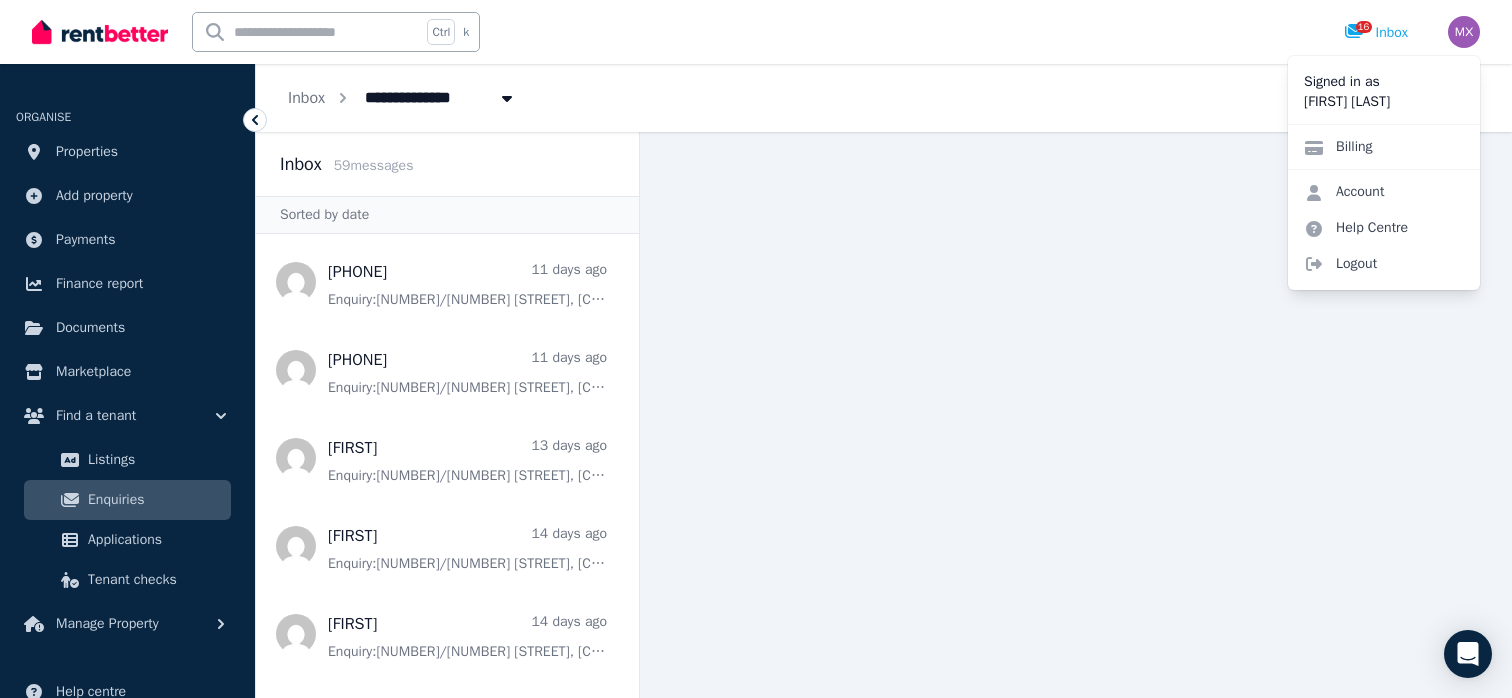 click on "**********" at bounding box center [884, 98] 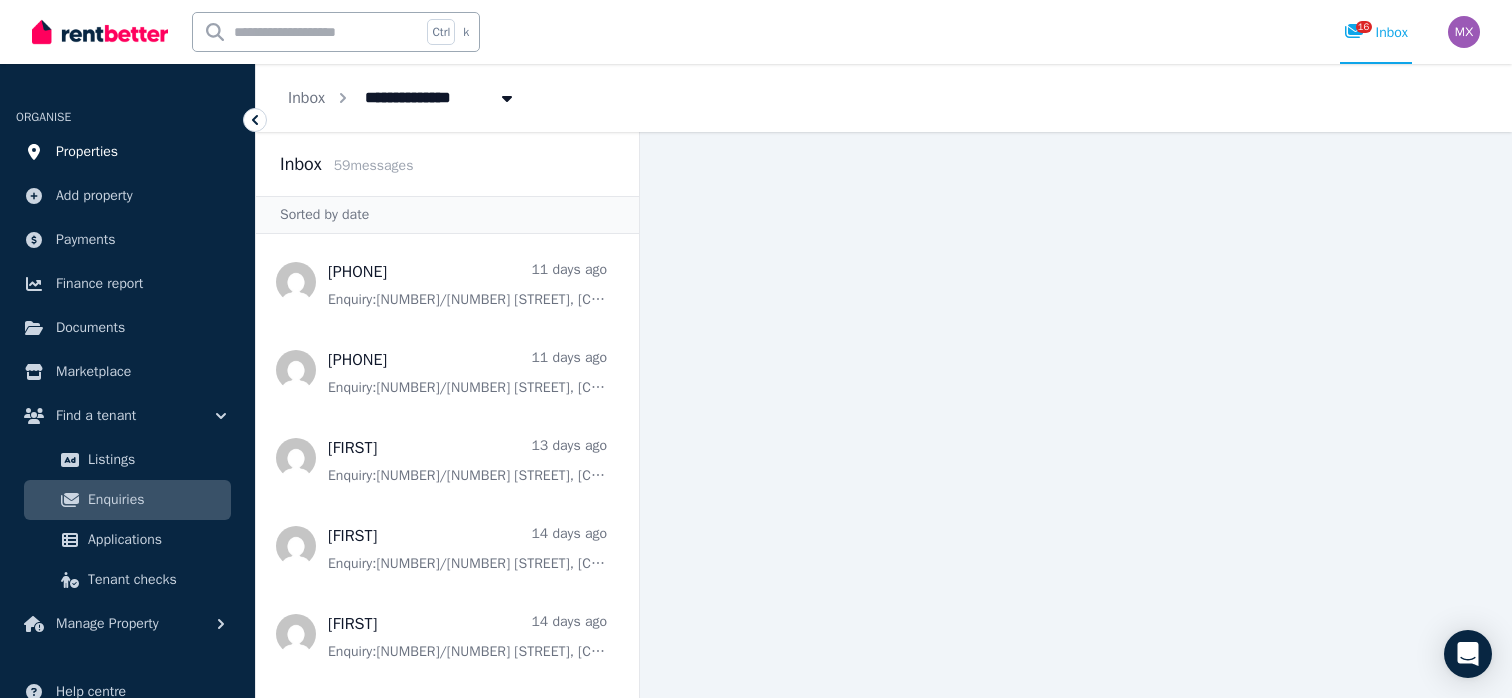 click on "Properties" at bounding box center (87, 152) 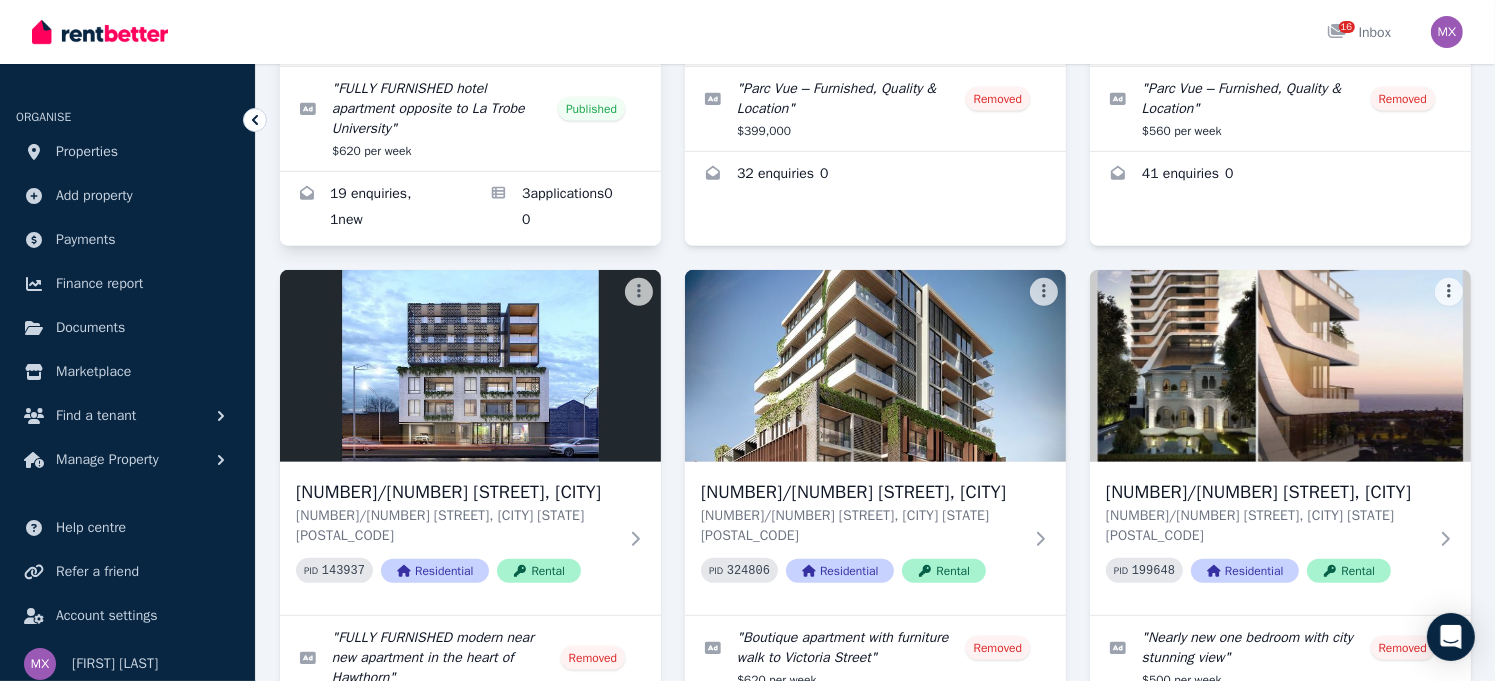 scroll, scrollTop: 1100, scrollLeft: 0, axis: vertical 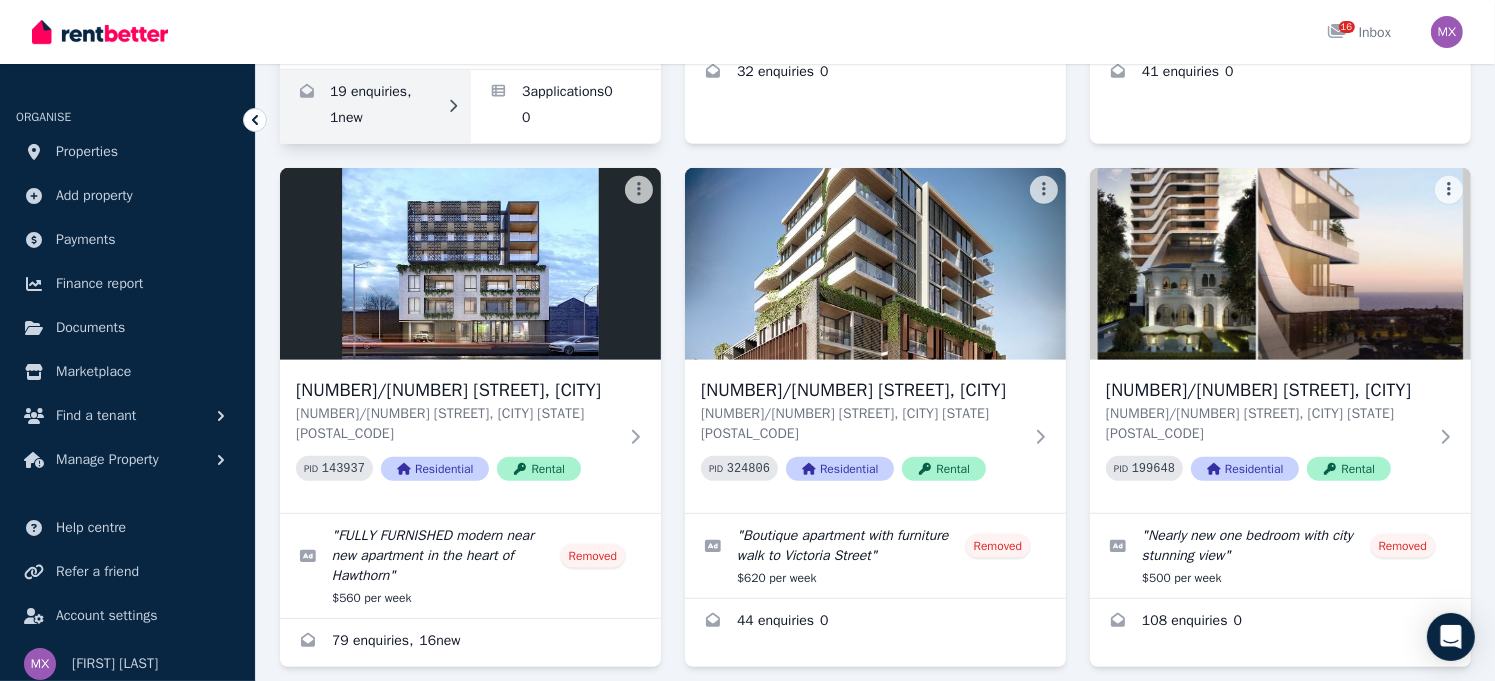 click at bounding box center (375, 107) 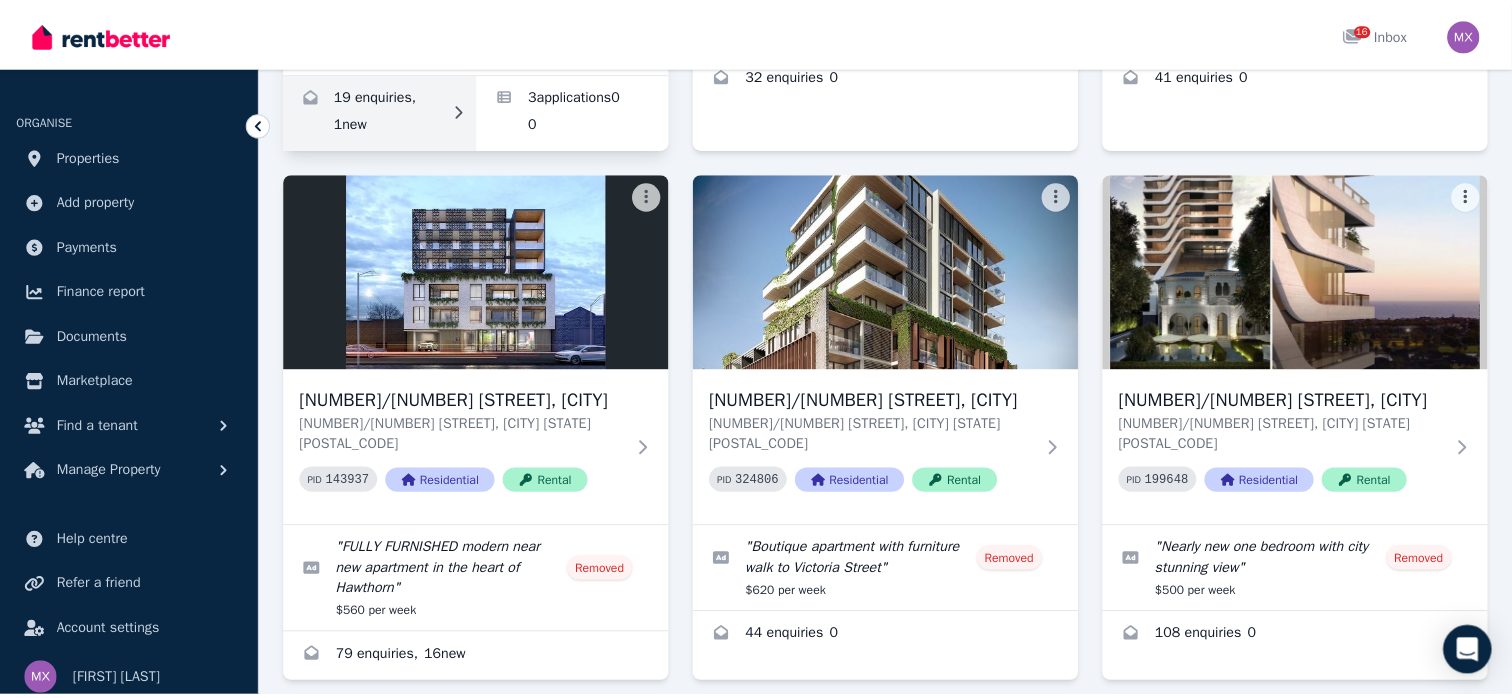 scroll, scrollTop: 0, scrollLeft: 0, axis: both 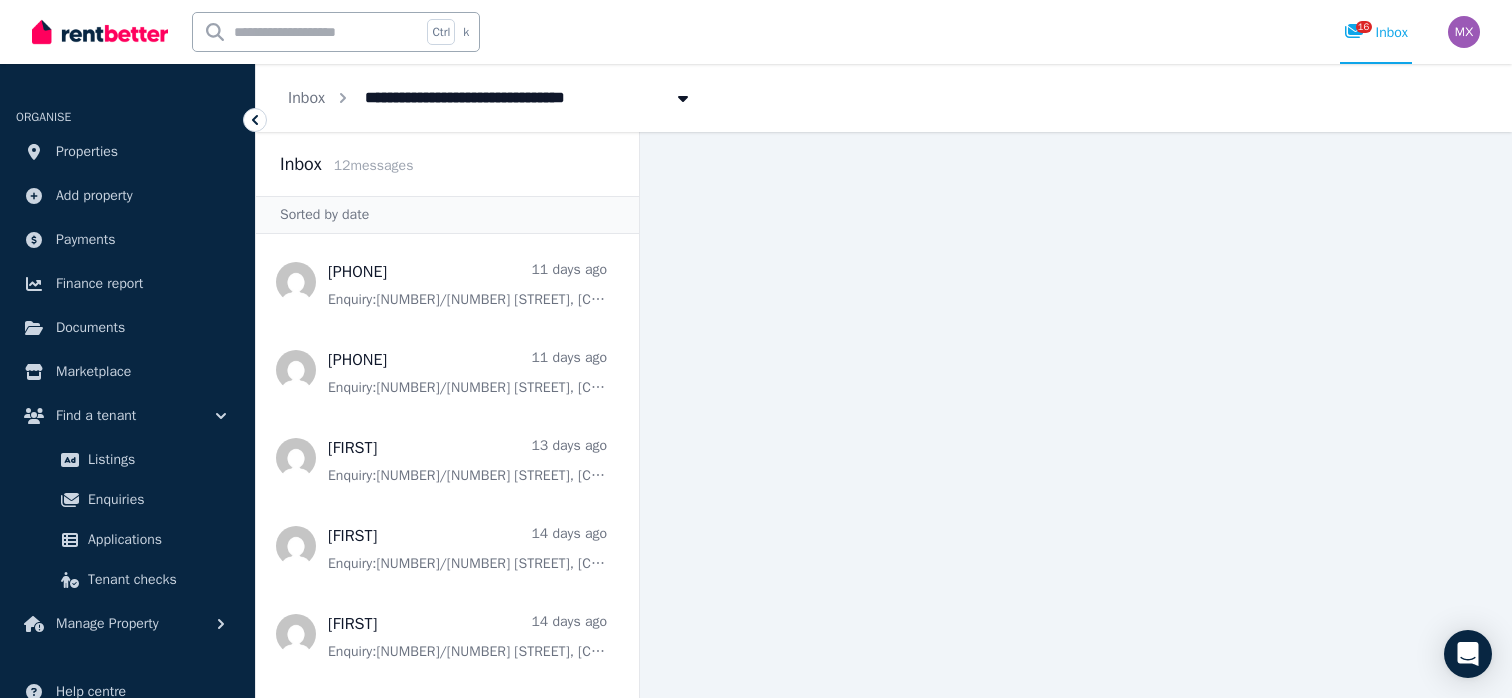 click on "[NUMBER]/[NUMBER] [STREET], [CITY]" at bounding box center [495, 96] 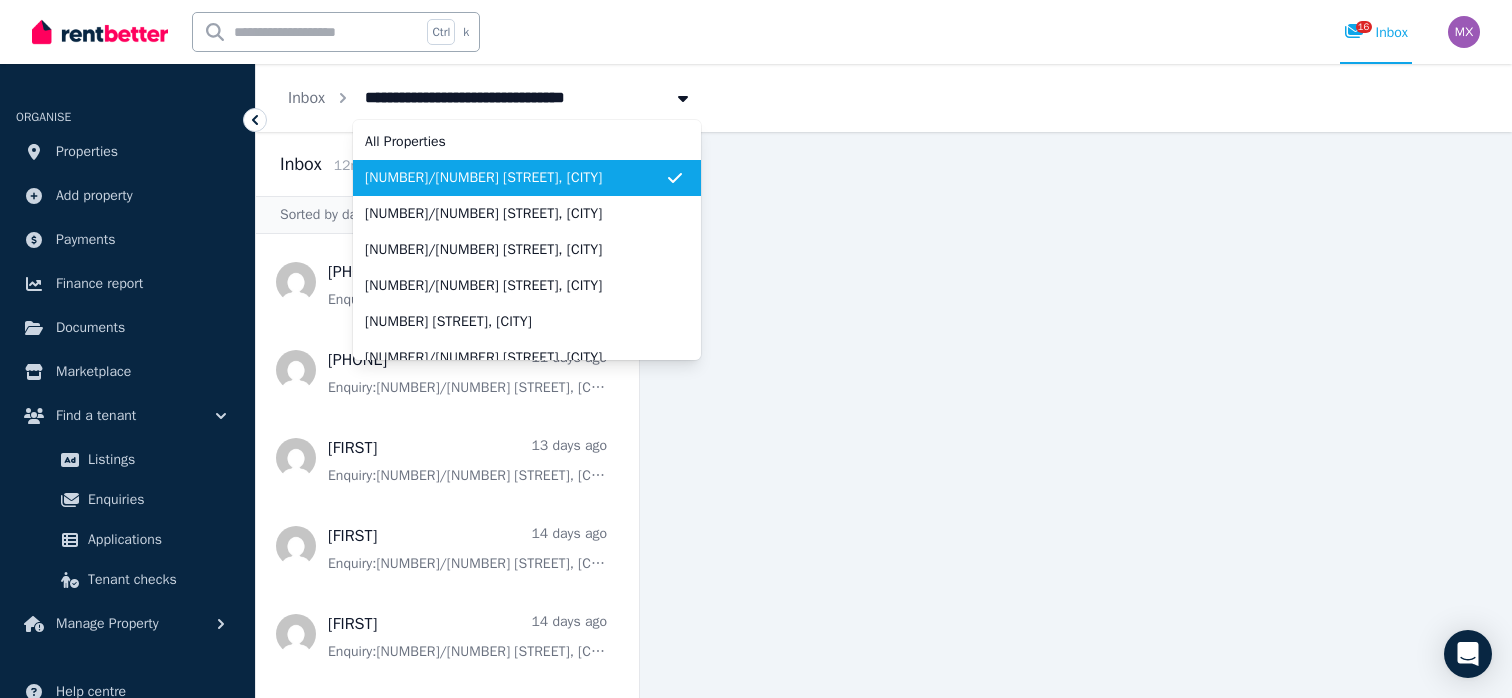 click on "[NUMBER]/[NUMBER] [STREET], [CITY]" at bounding box center (515, 178) 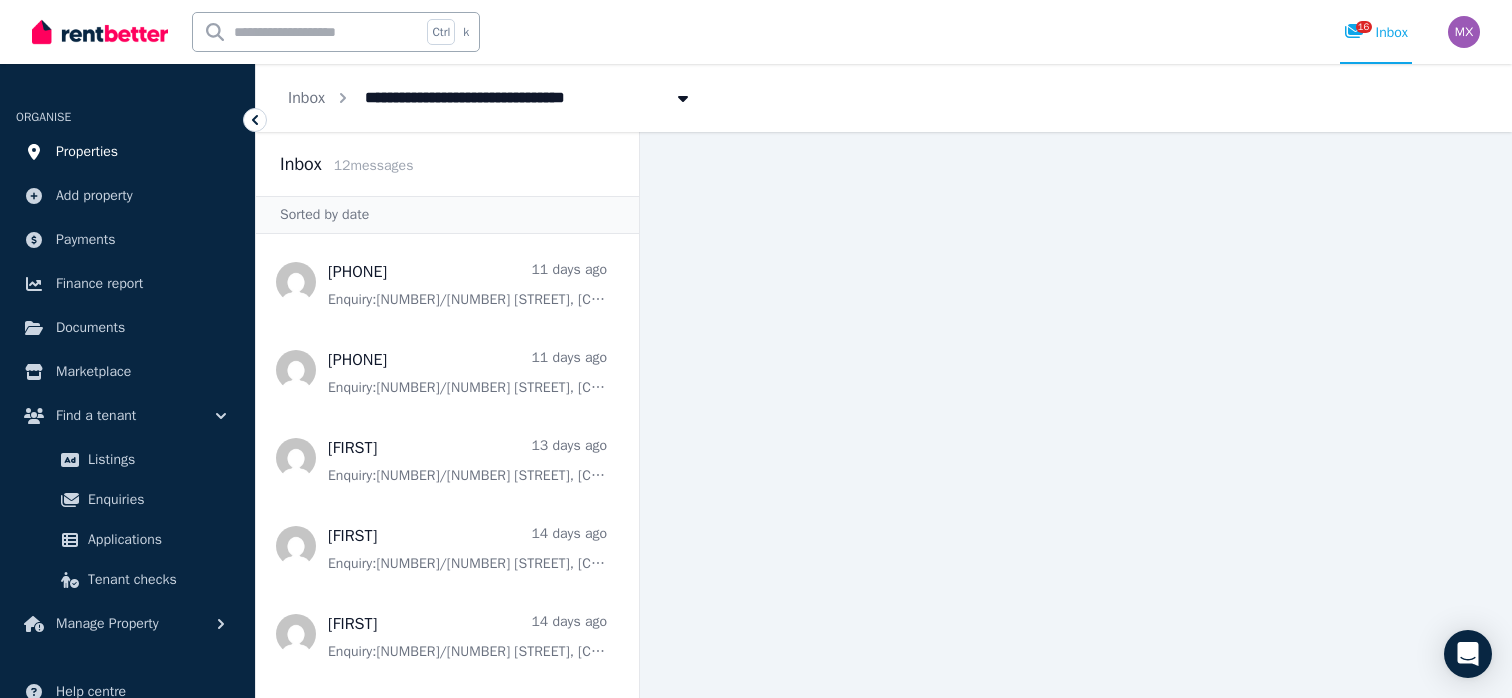 click on "Properties" at bounding box center (87, 152) 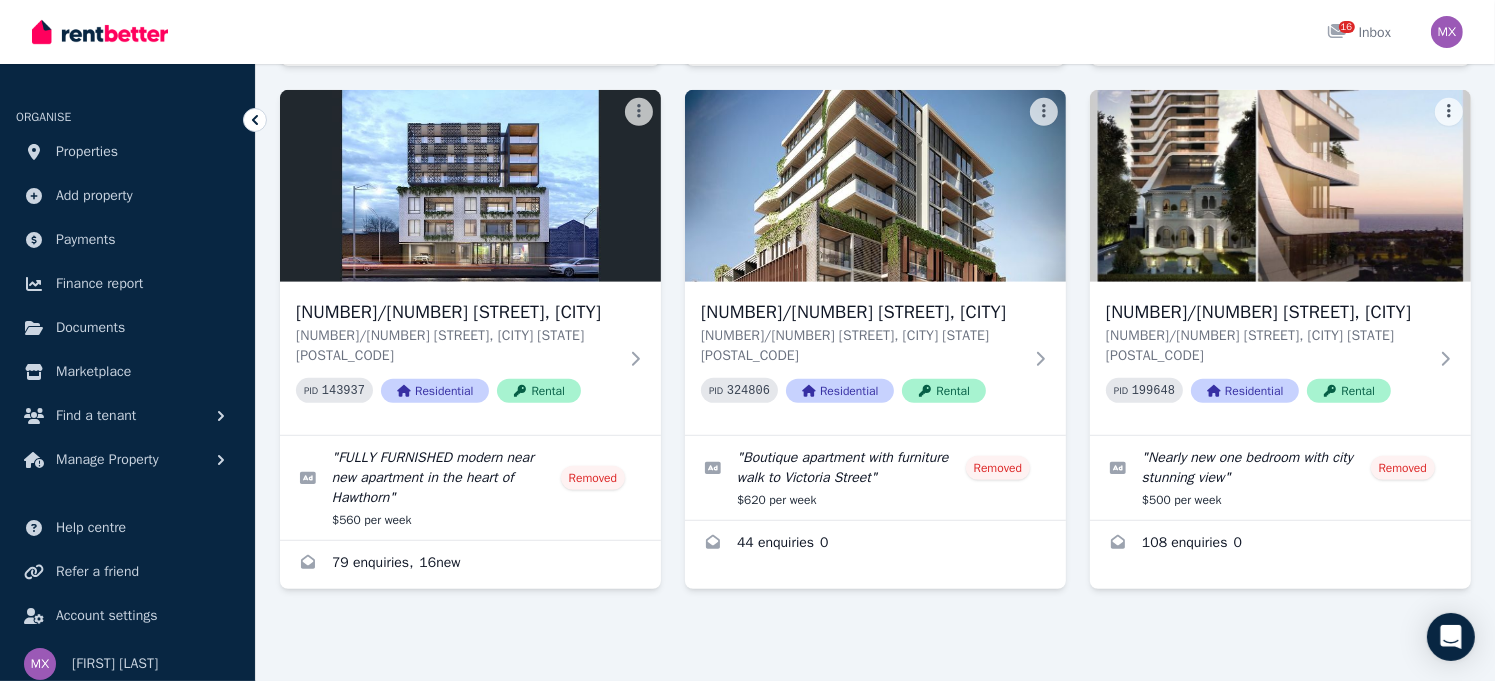 scroll, scrollTop: 1300, scrollLeft: 0, axis: vertical 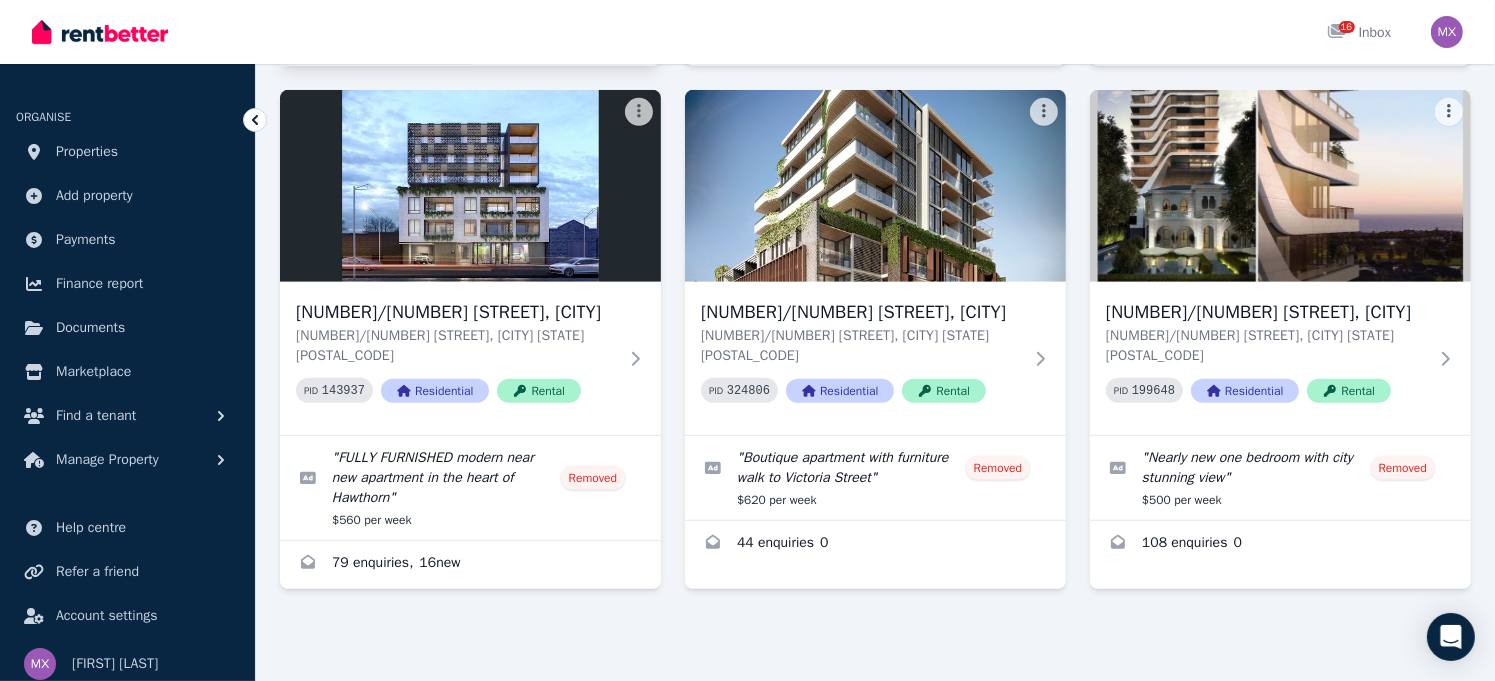click at bounding box center (375, 29) 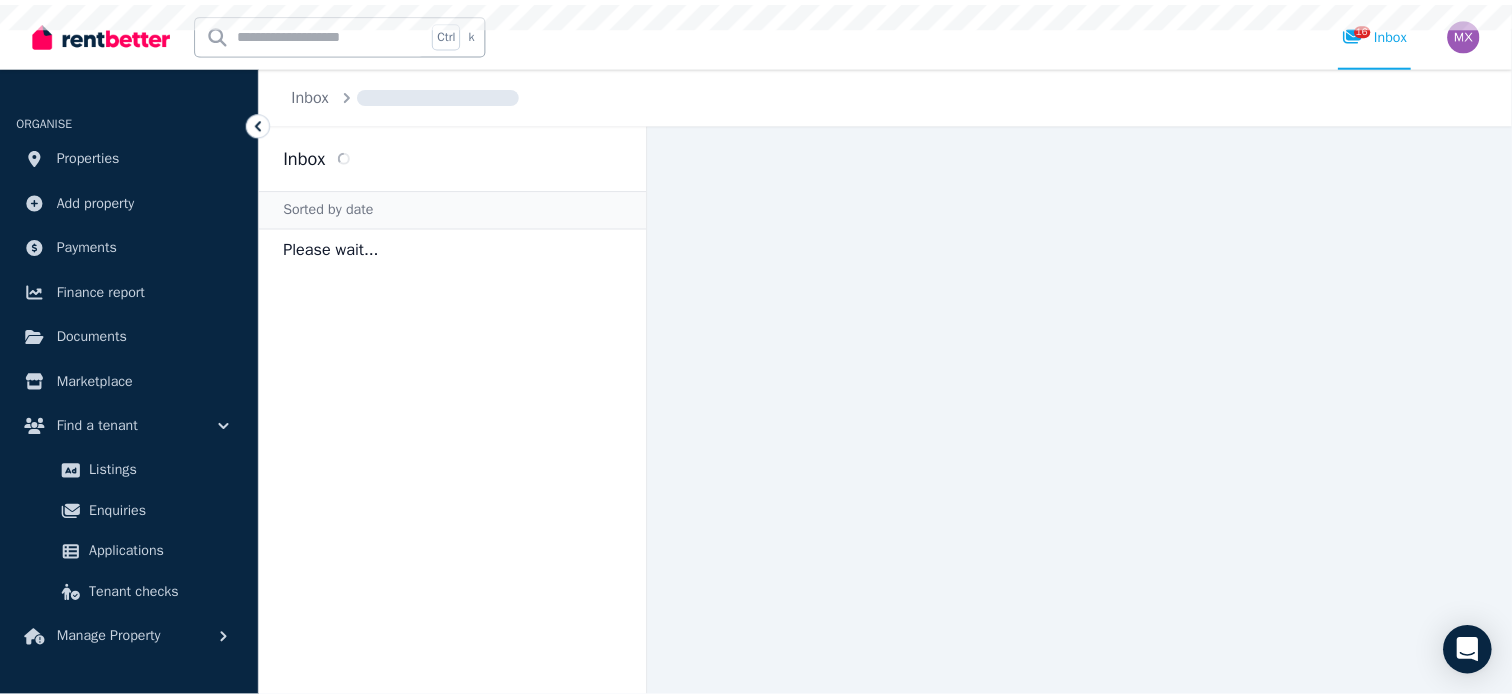 scroll, scrollTop: 0, scrollLeft: 0, axis: both 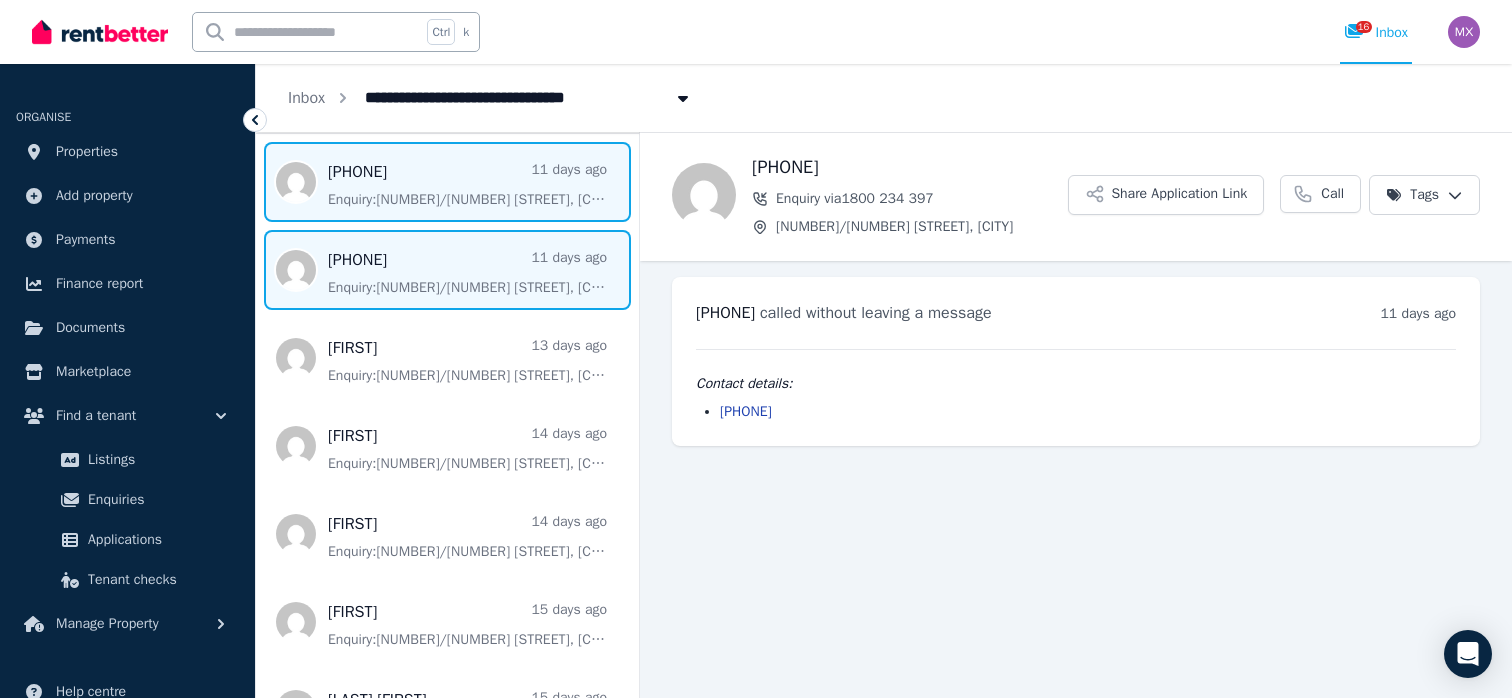 click at bounding box center (447, 270) 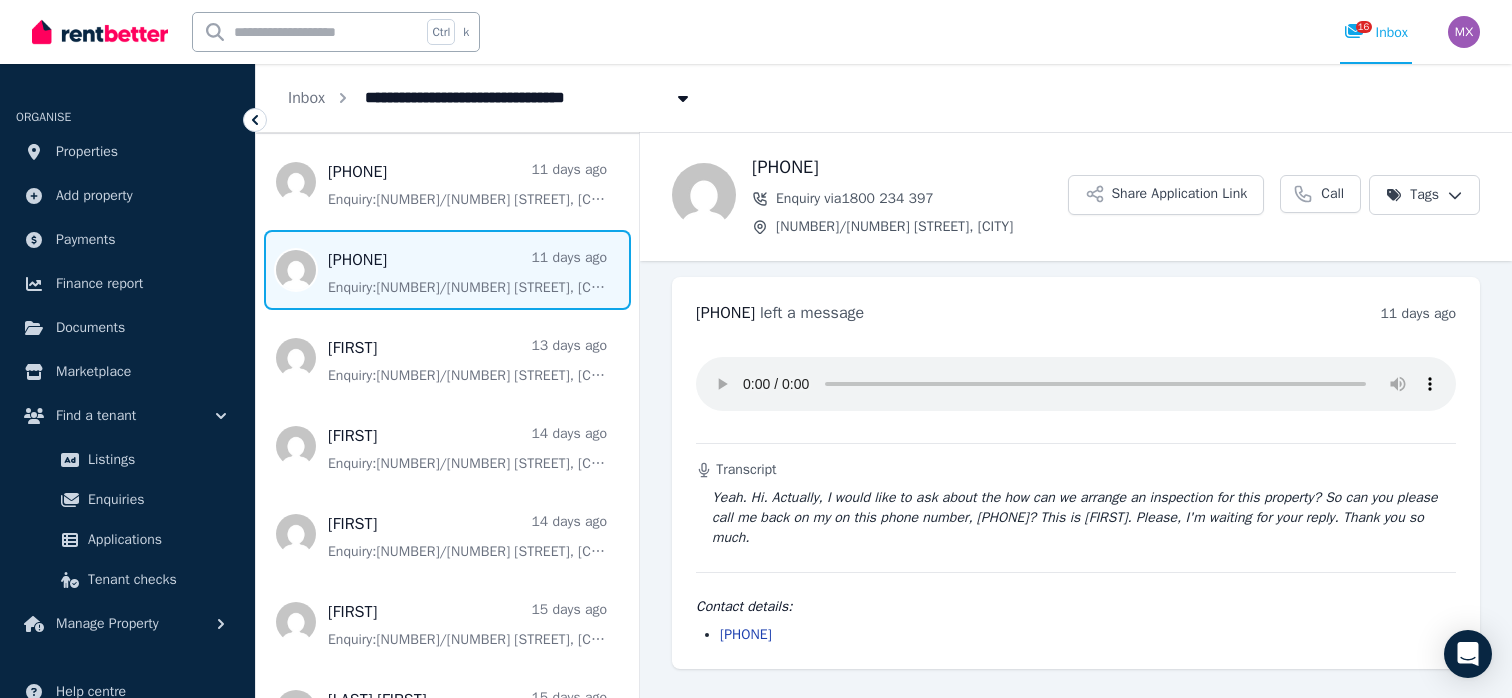 scroll, scrollTop: 234, scrollLeft: 0, axis: vertical 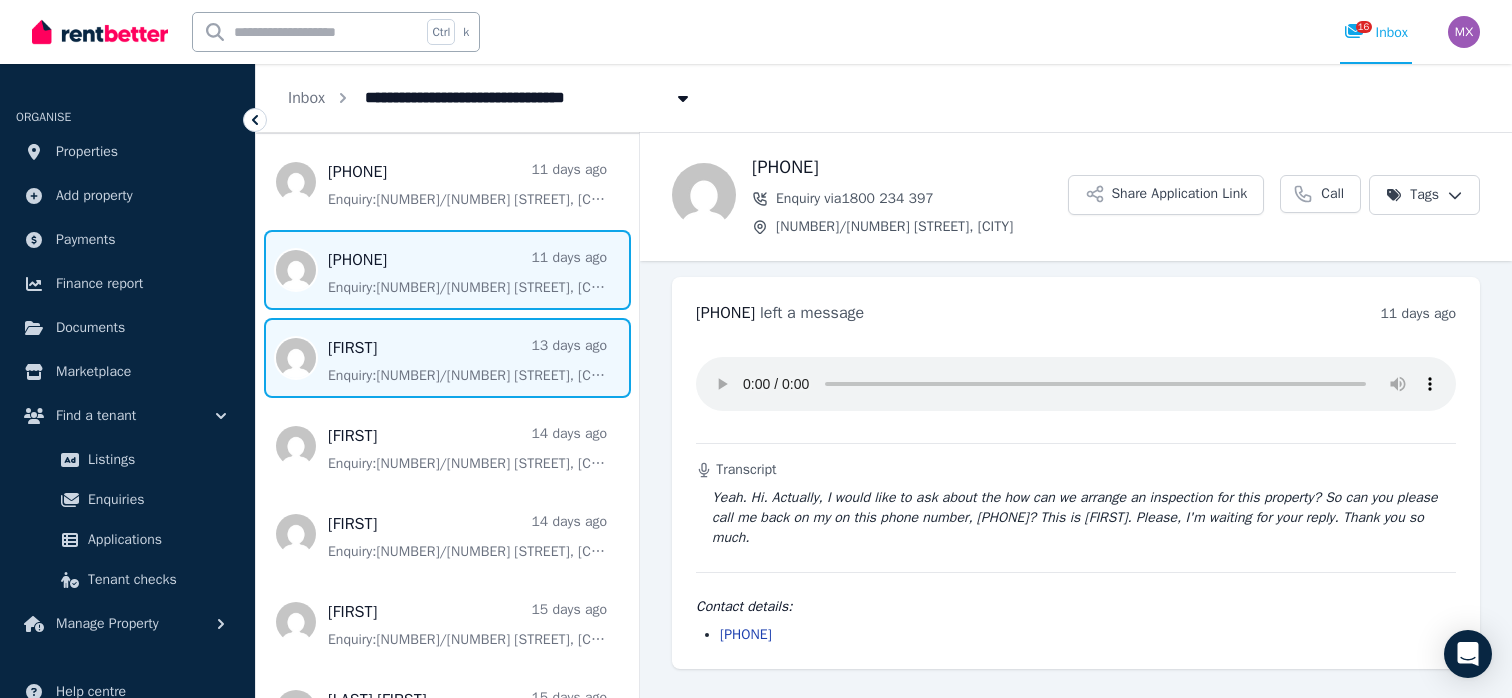 click at bounding box center (447, 358) 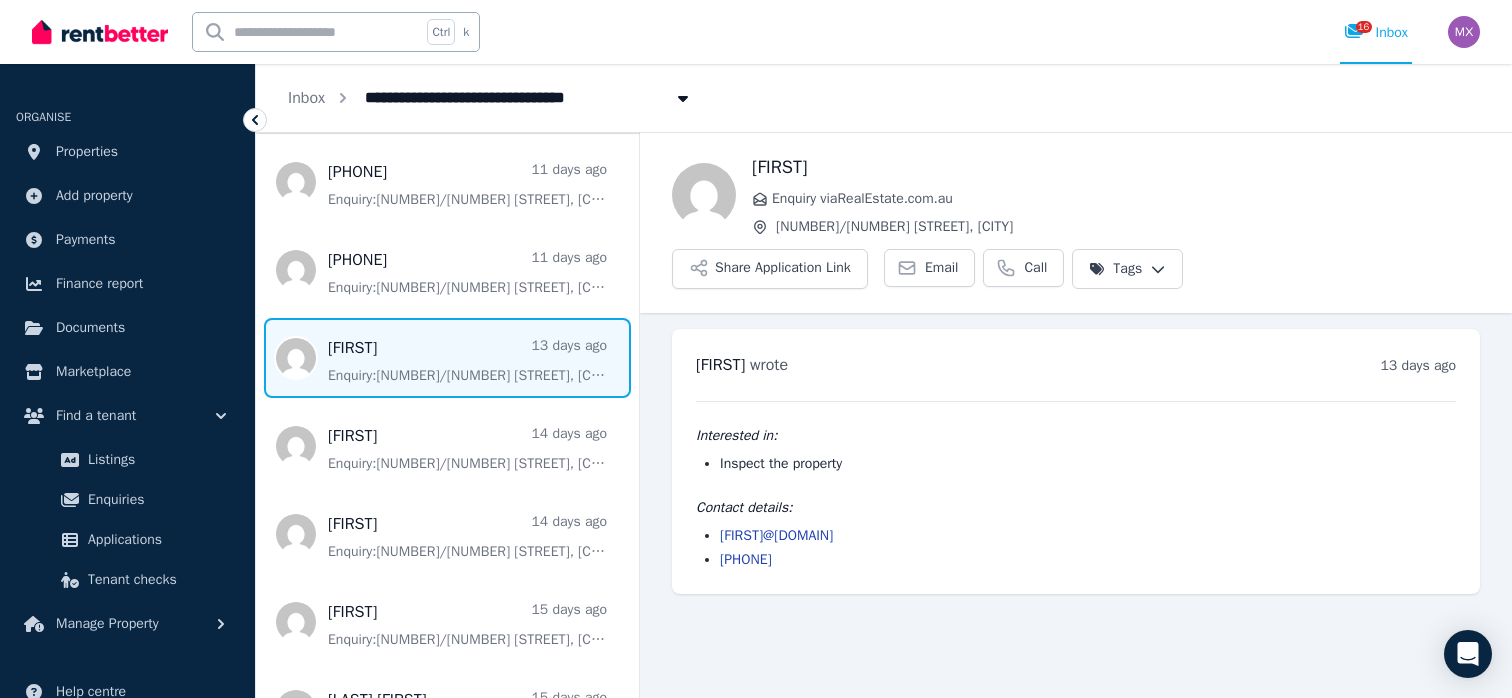 scroll, scrollTop: 85, scrollLeft: 0, axis: vertical 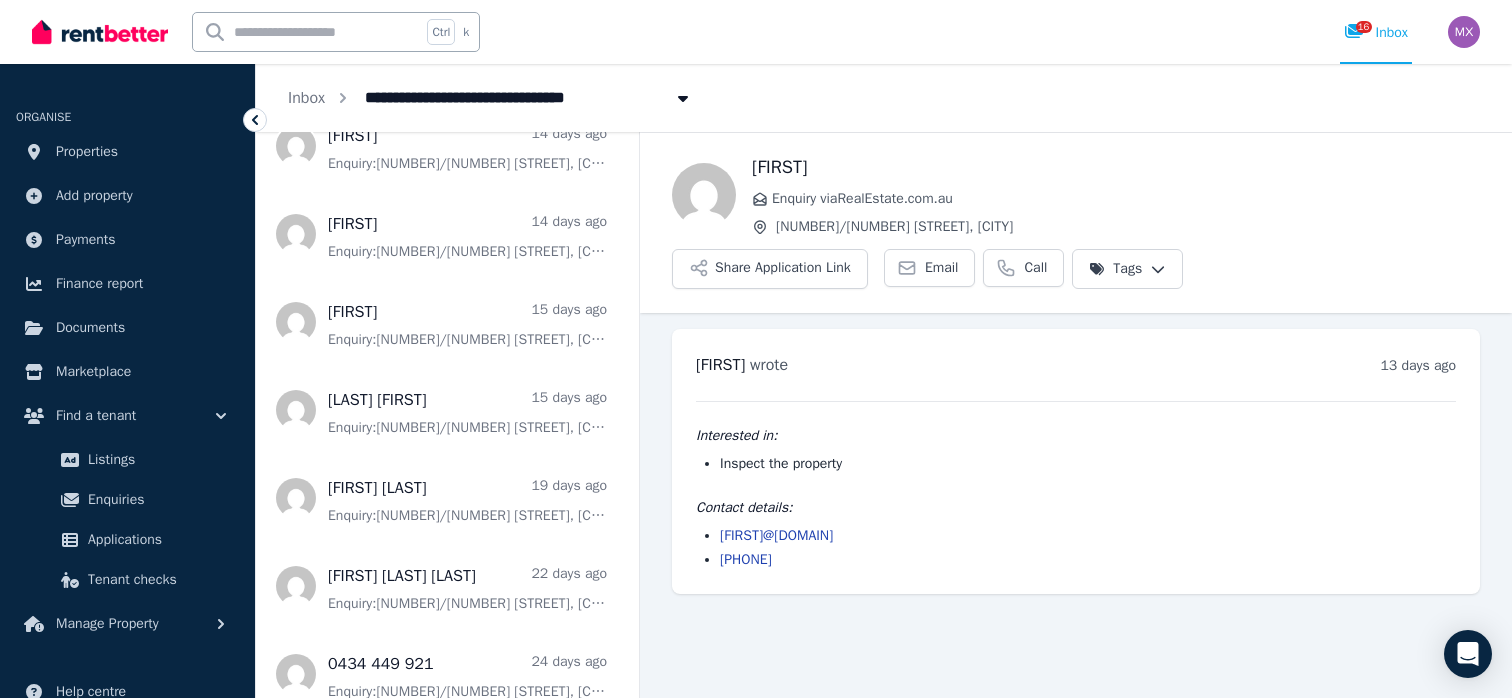 drag, startPoint x: 732, startPoint y: 124, endPoint x: 1252, endPoint y: 224, distance: 529.5281 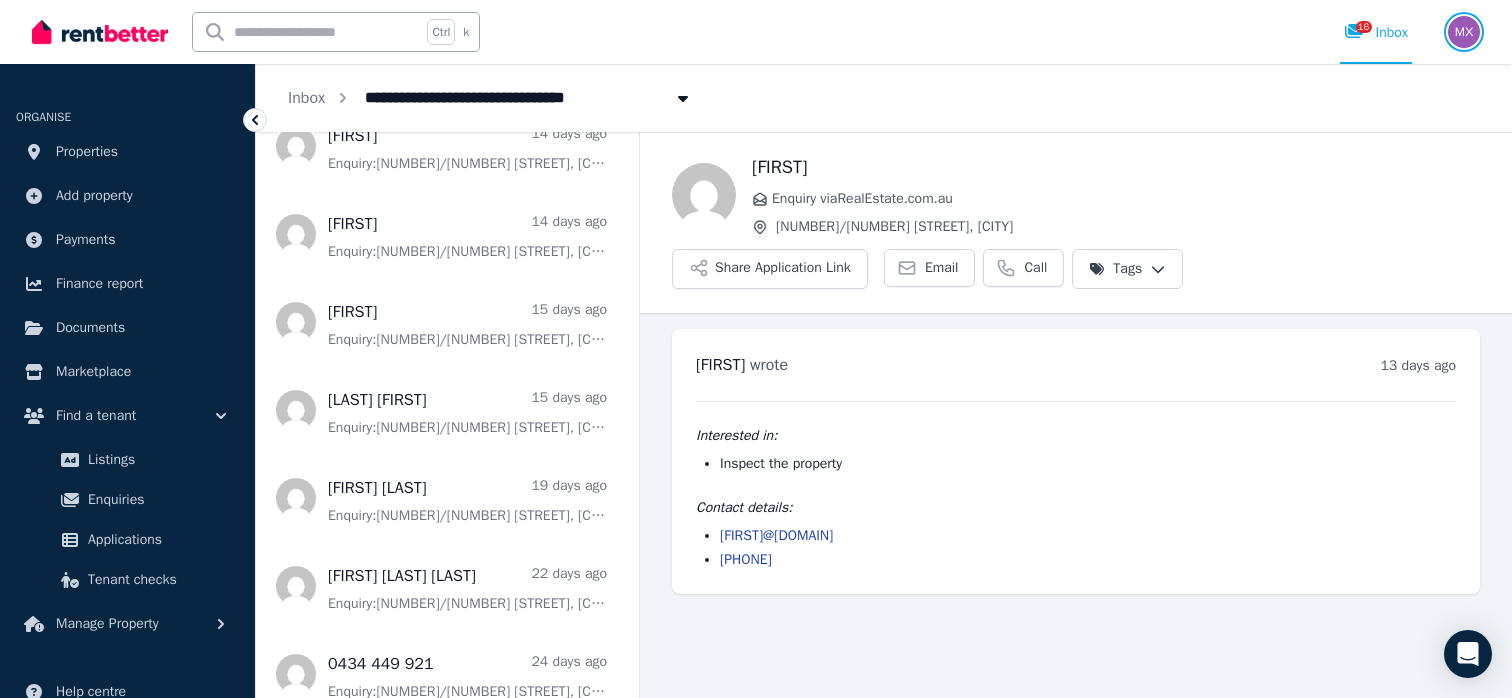 click at bounding box center (1464, 32) 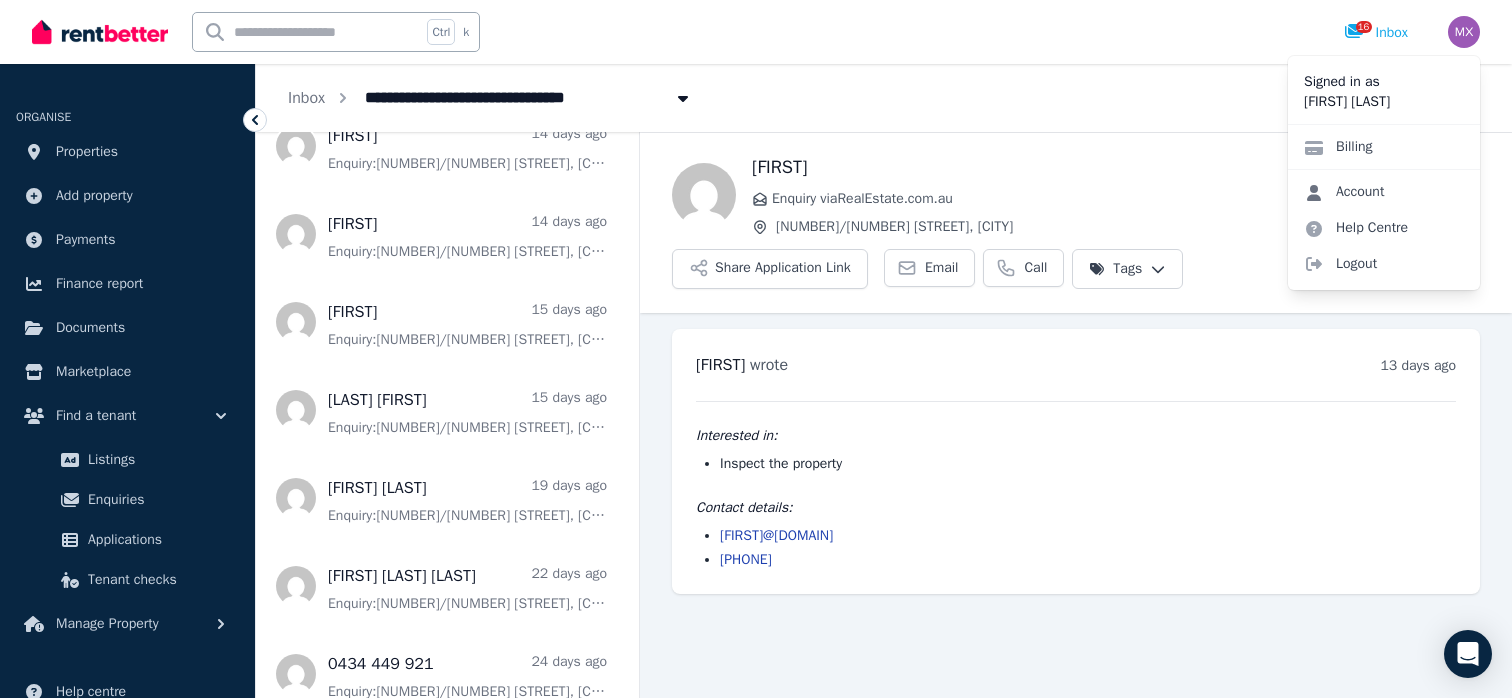 click on "Account" at bounding box center (1344, 192) 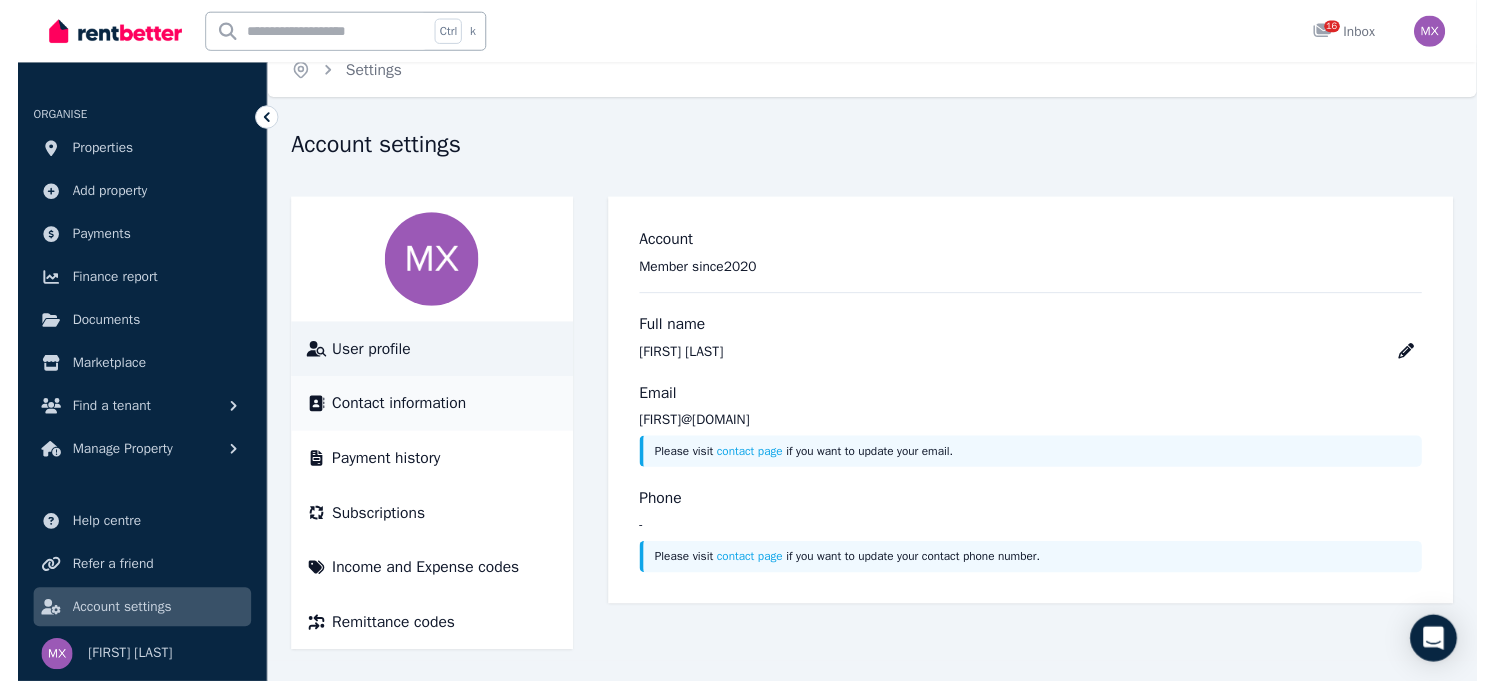 scroll, scrollTop: 0, scrollLeft: 0, axis: both 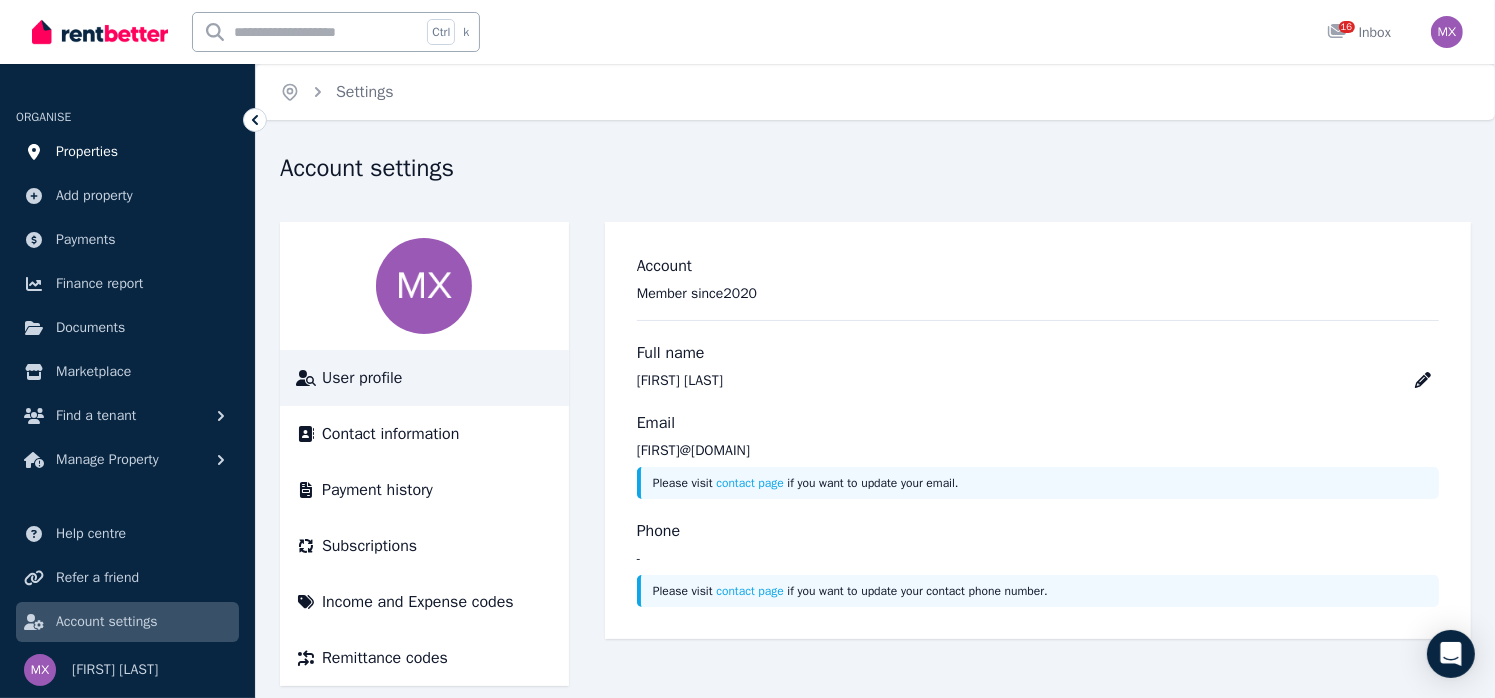 click on "Properties" at bounding box center [87, 152] 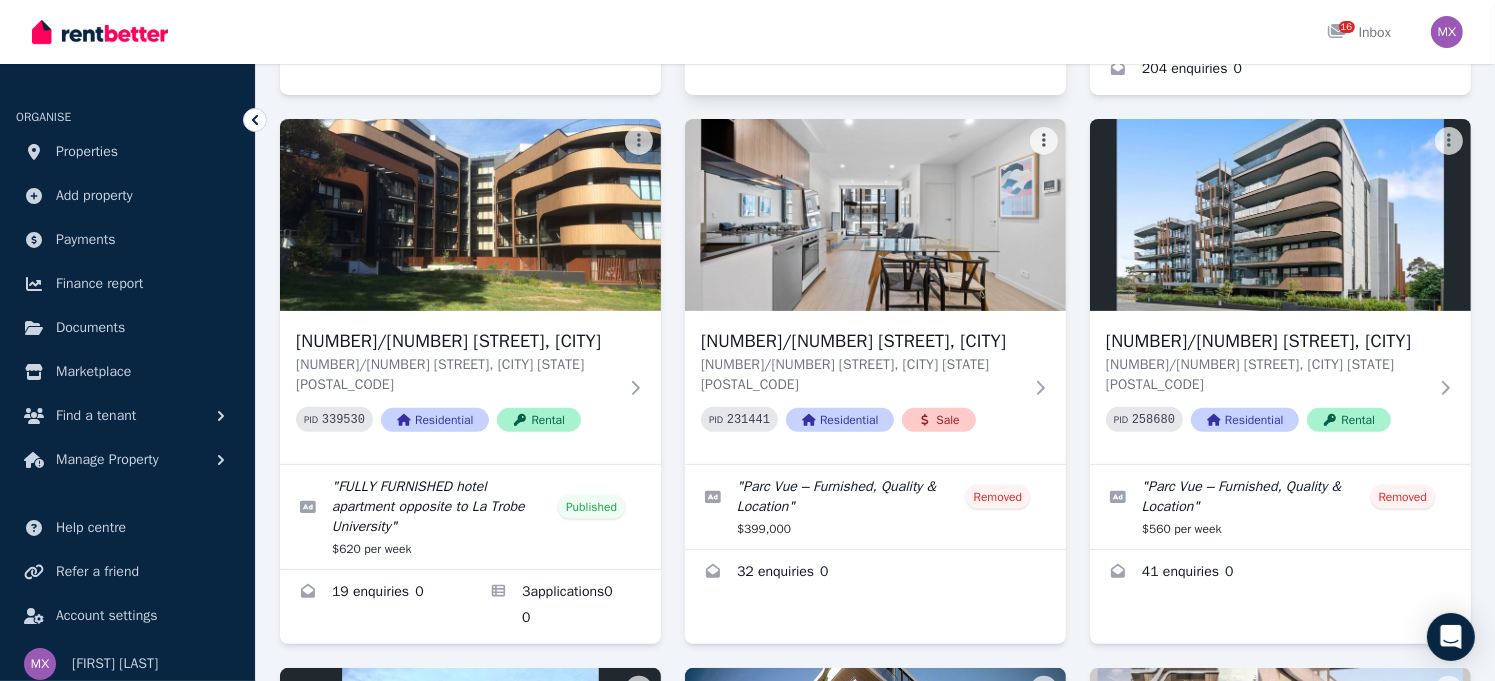scroll, scrollTop: 900, scrollLeft: 0, axis: vertical 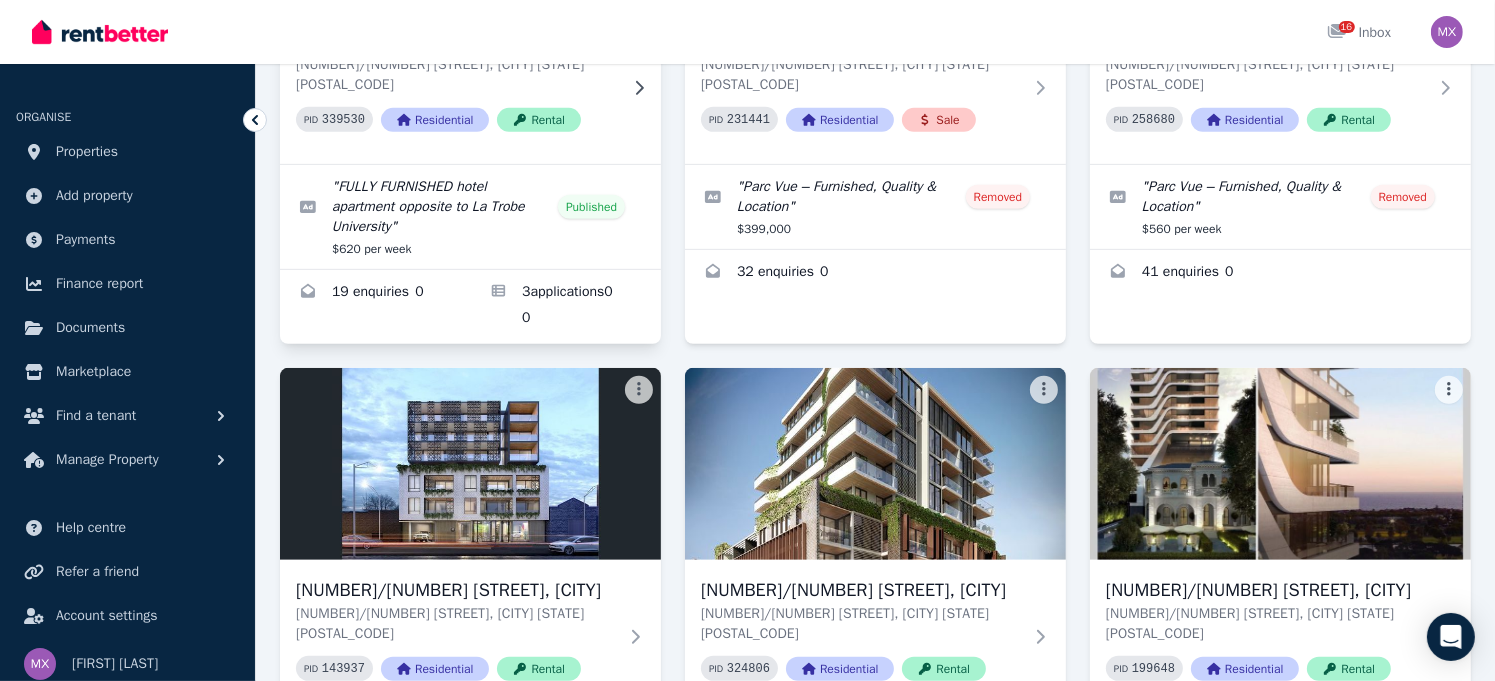 click on "[NUMBER]/[NUMBER] [STREET], [CITY]" at bounding box center (456, 41) 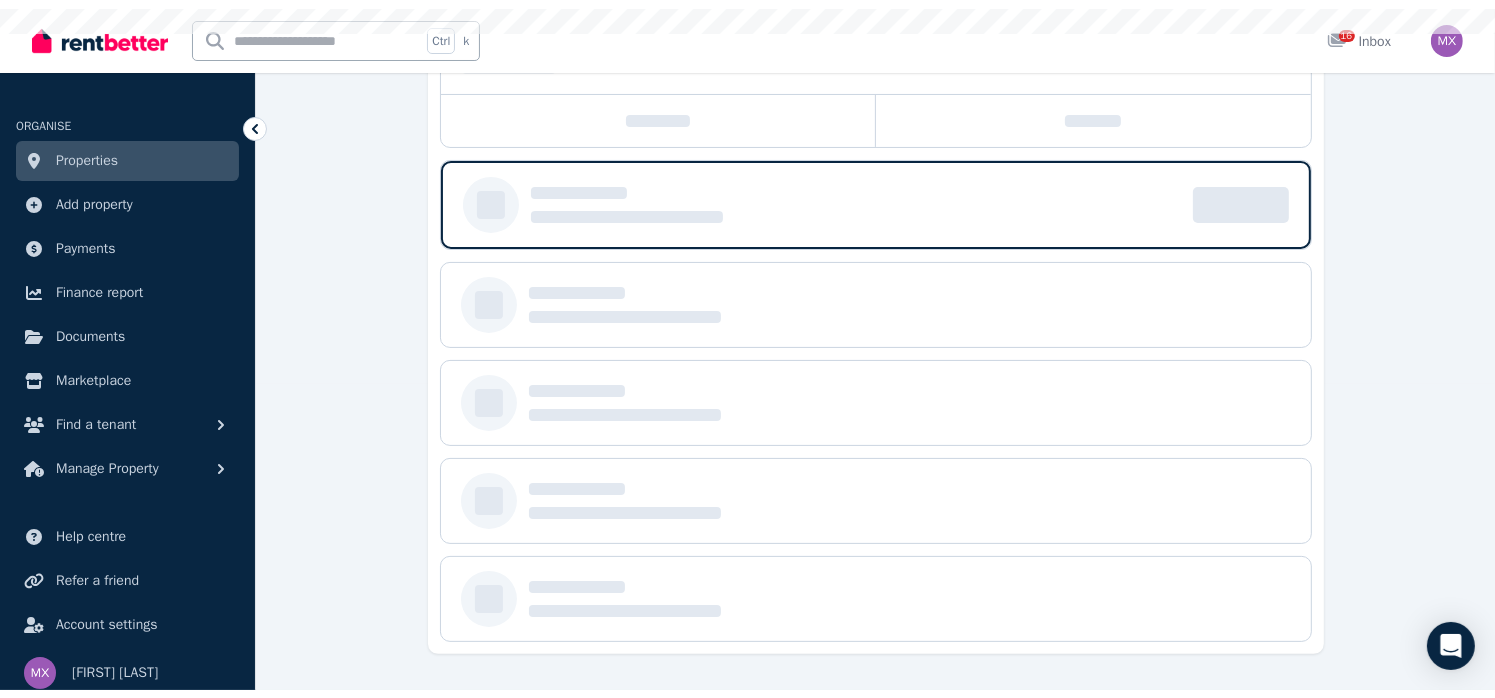 scroll, scrollTop: 0, scrollLeft: 0, axis: both 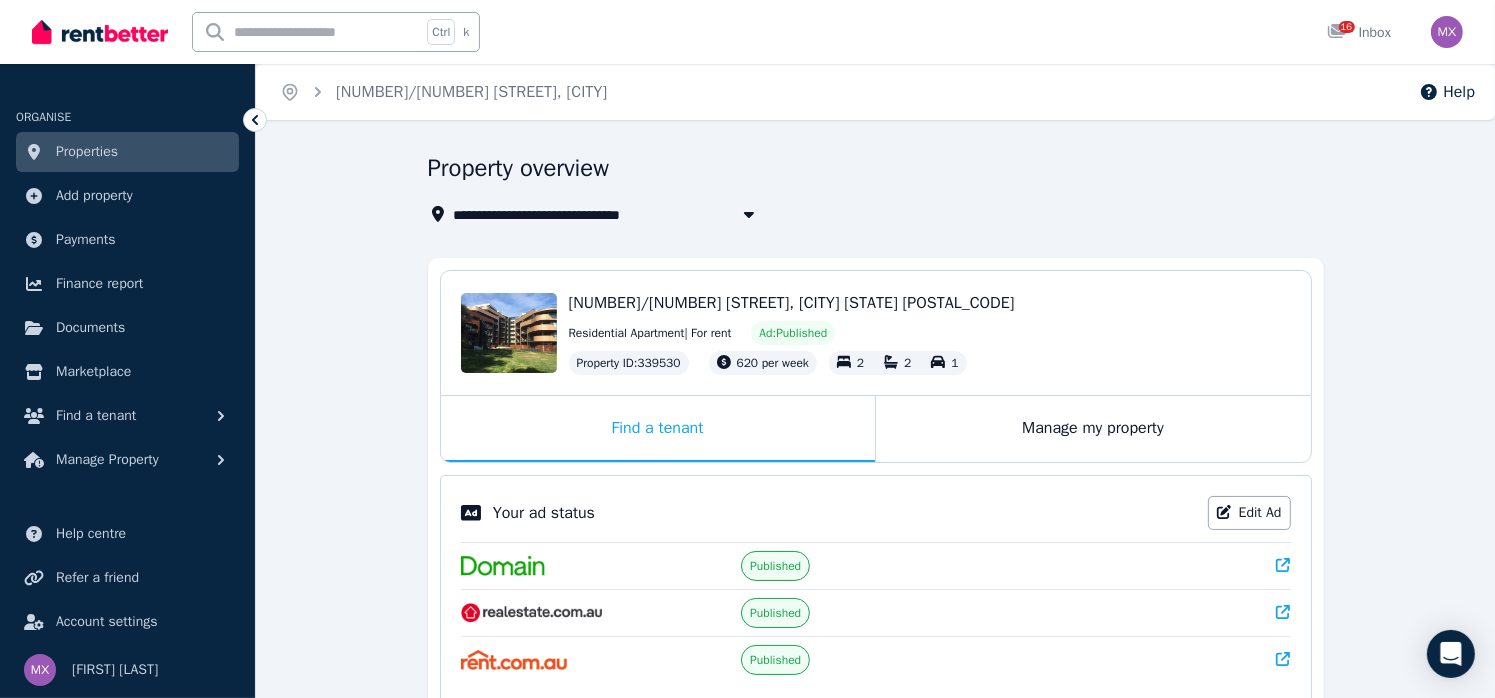click on "620 per week" at bounding box center (773, 363) 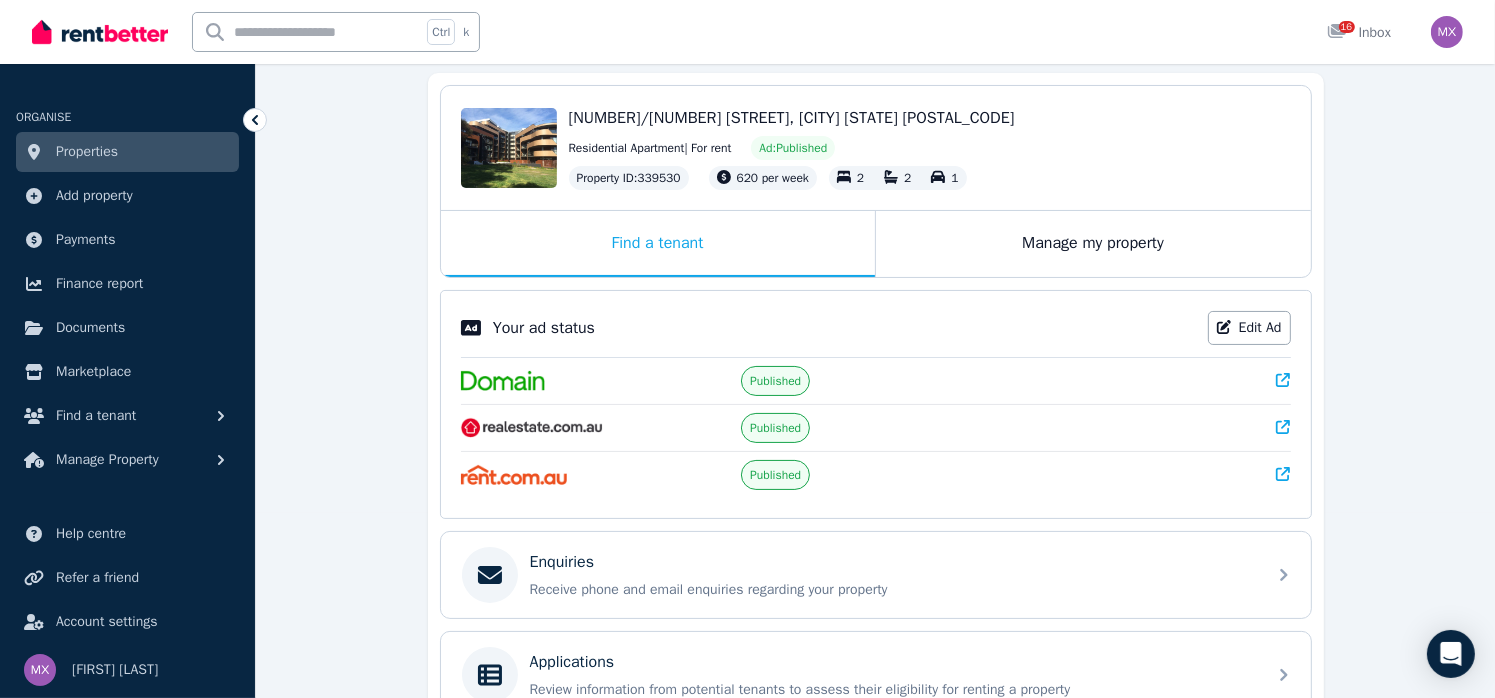 scroll, scrollTop: 176, scrollLeft: 0, axis: vertical 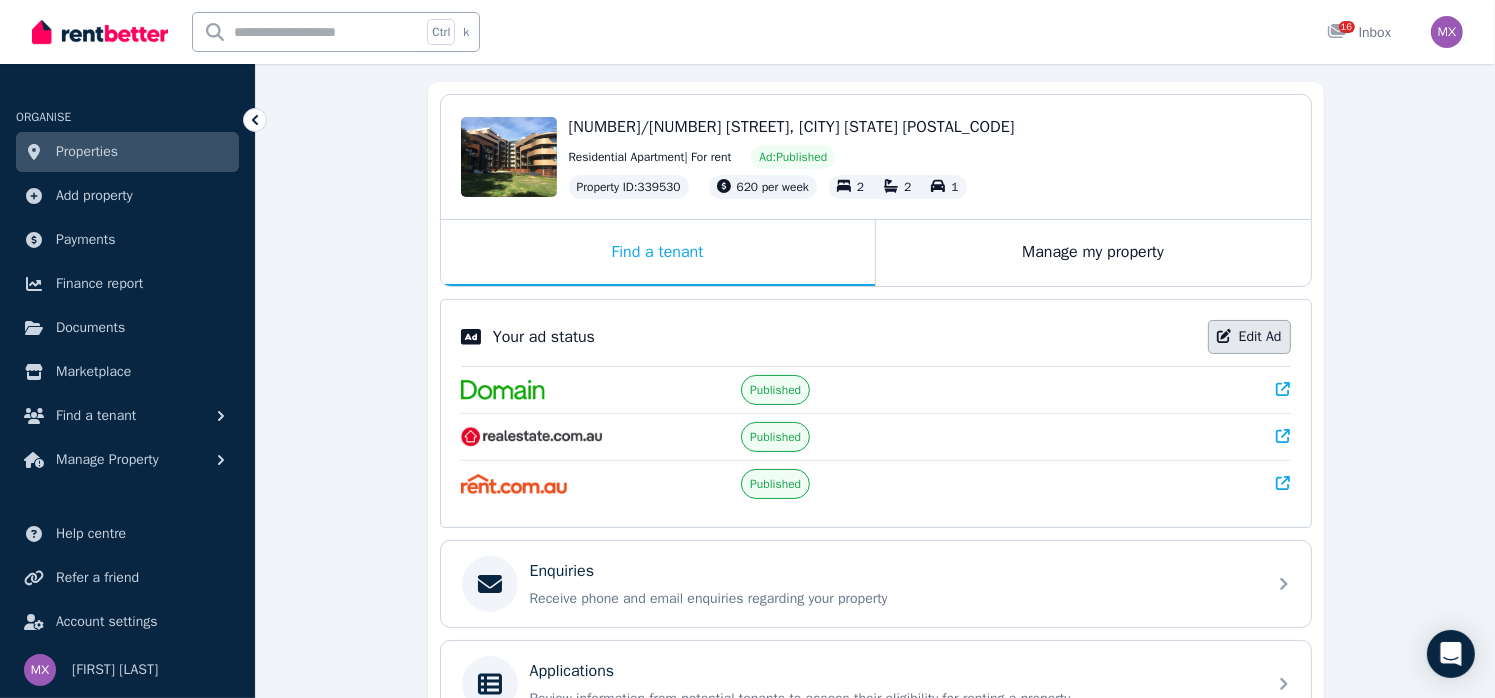 click on "Edit Ad" at bounding box center (1249, 337) 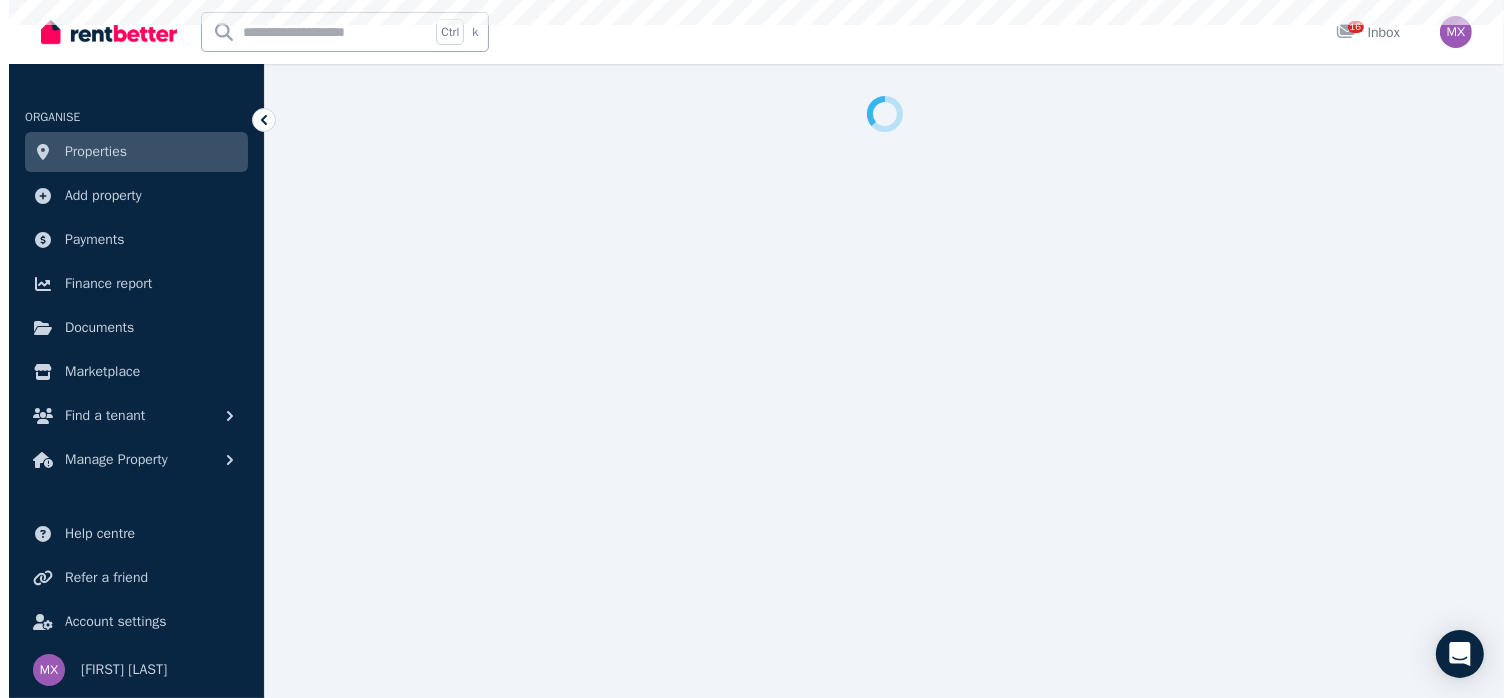 scroll, scrollTop: 0, scrollLeft: 0, axis: both 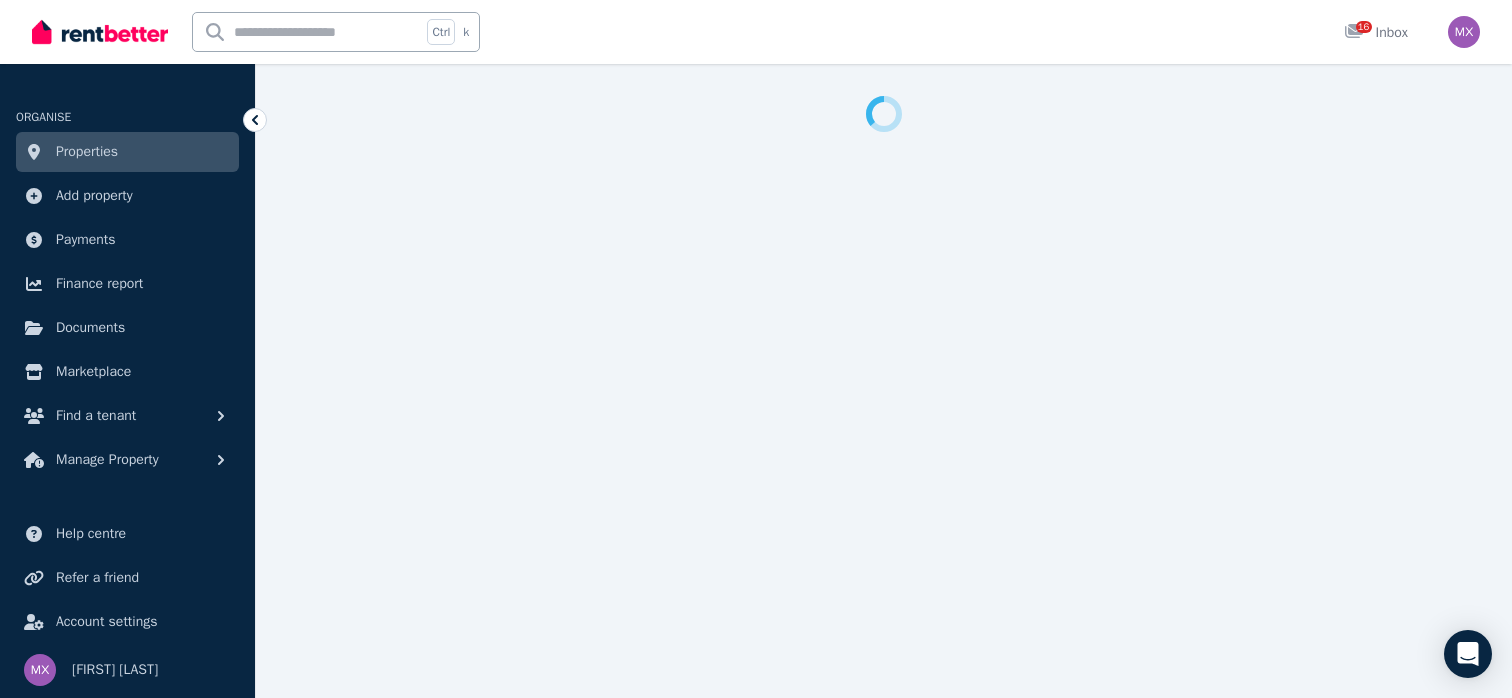 select on "**********" 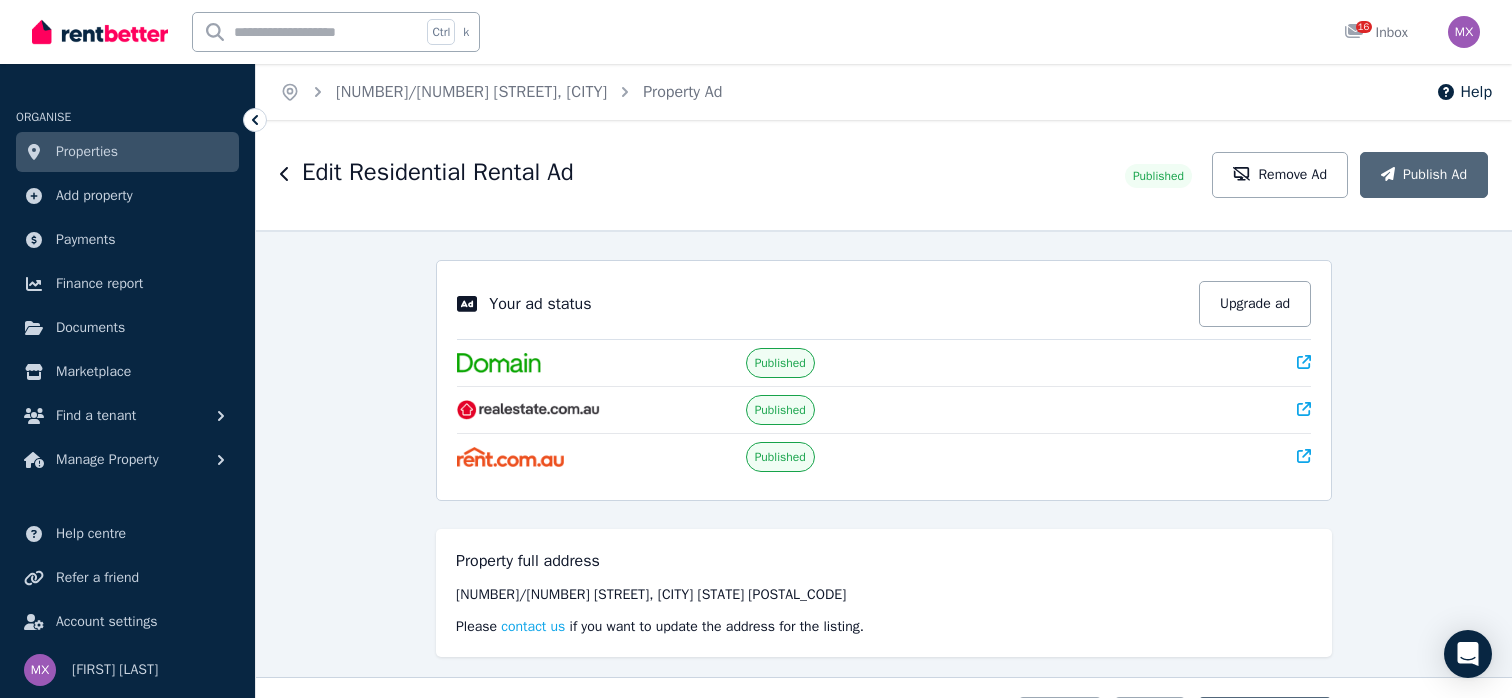 type on "**********" 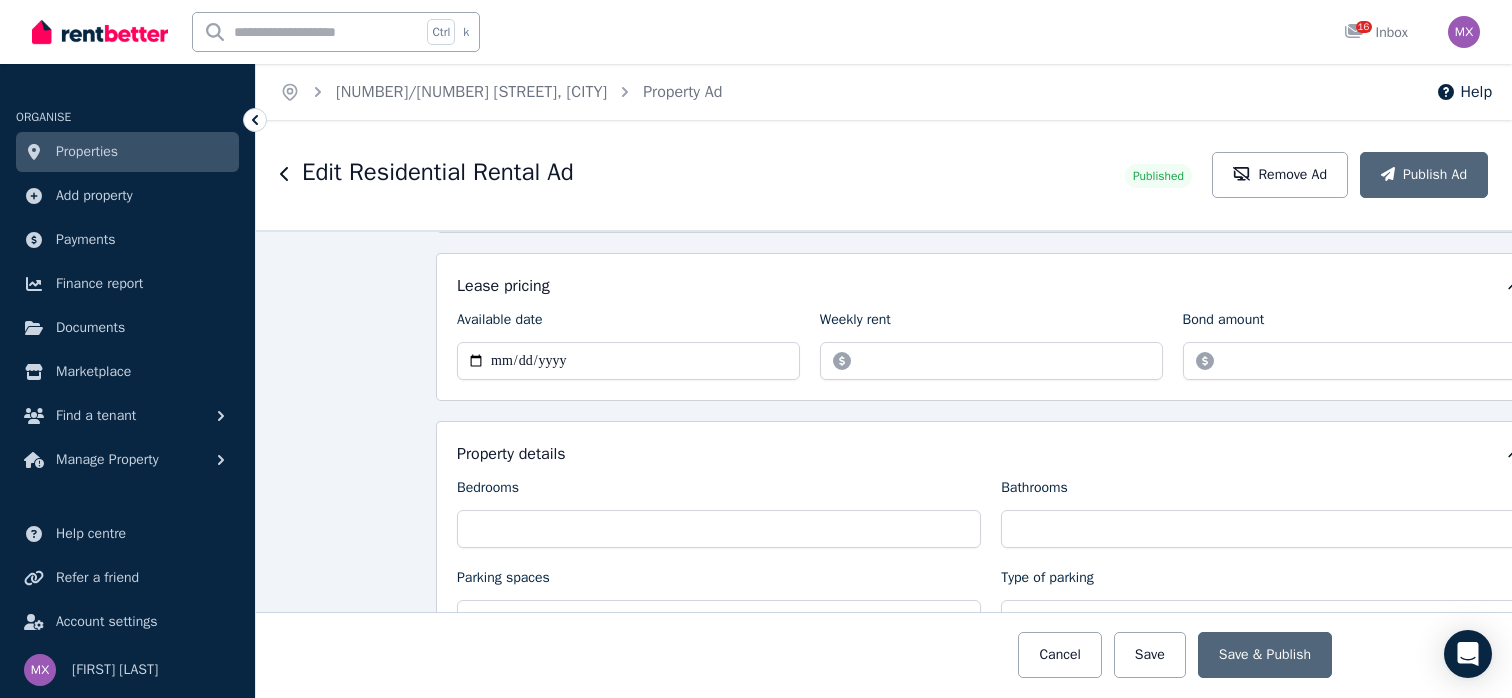scroll, scrollTop: 800, scrollLeft: 0, axis: vertical 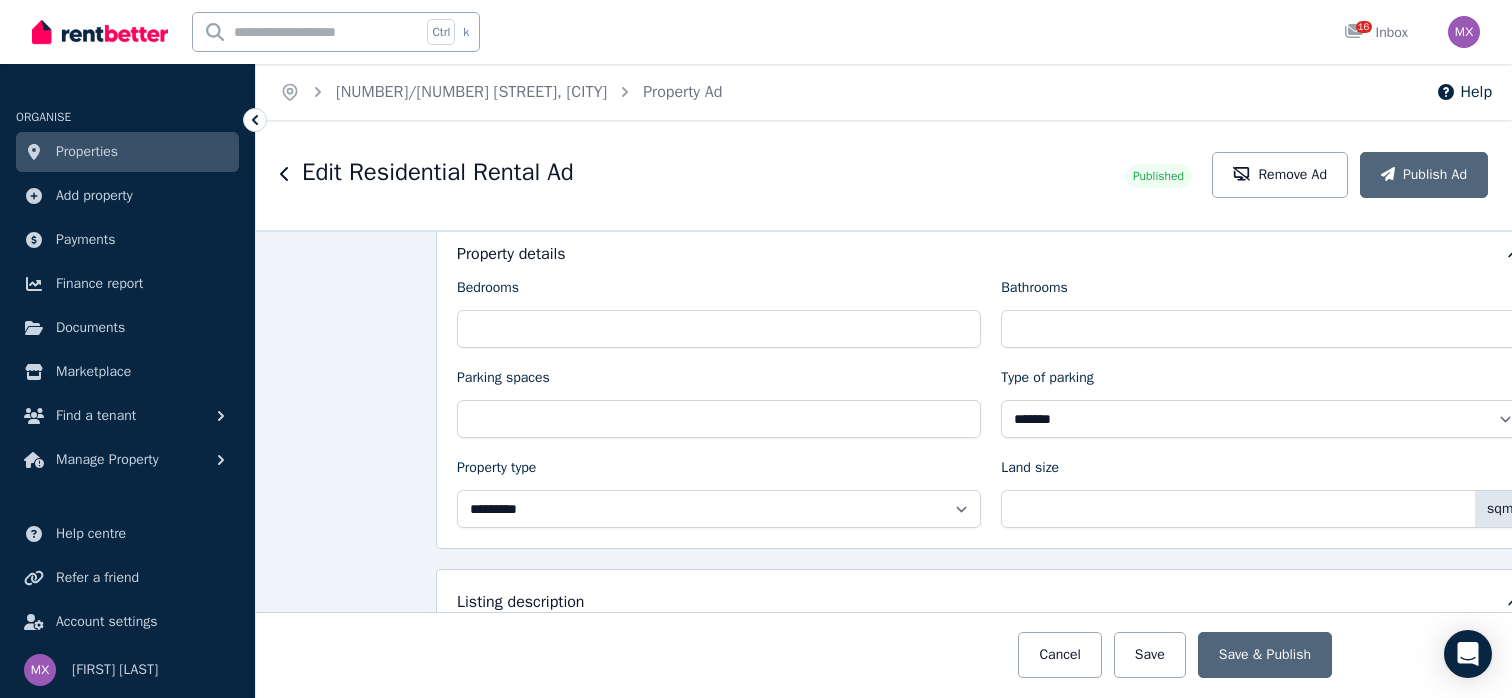 click on "******" at bounding box center (991, 161) 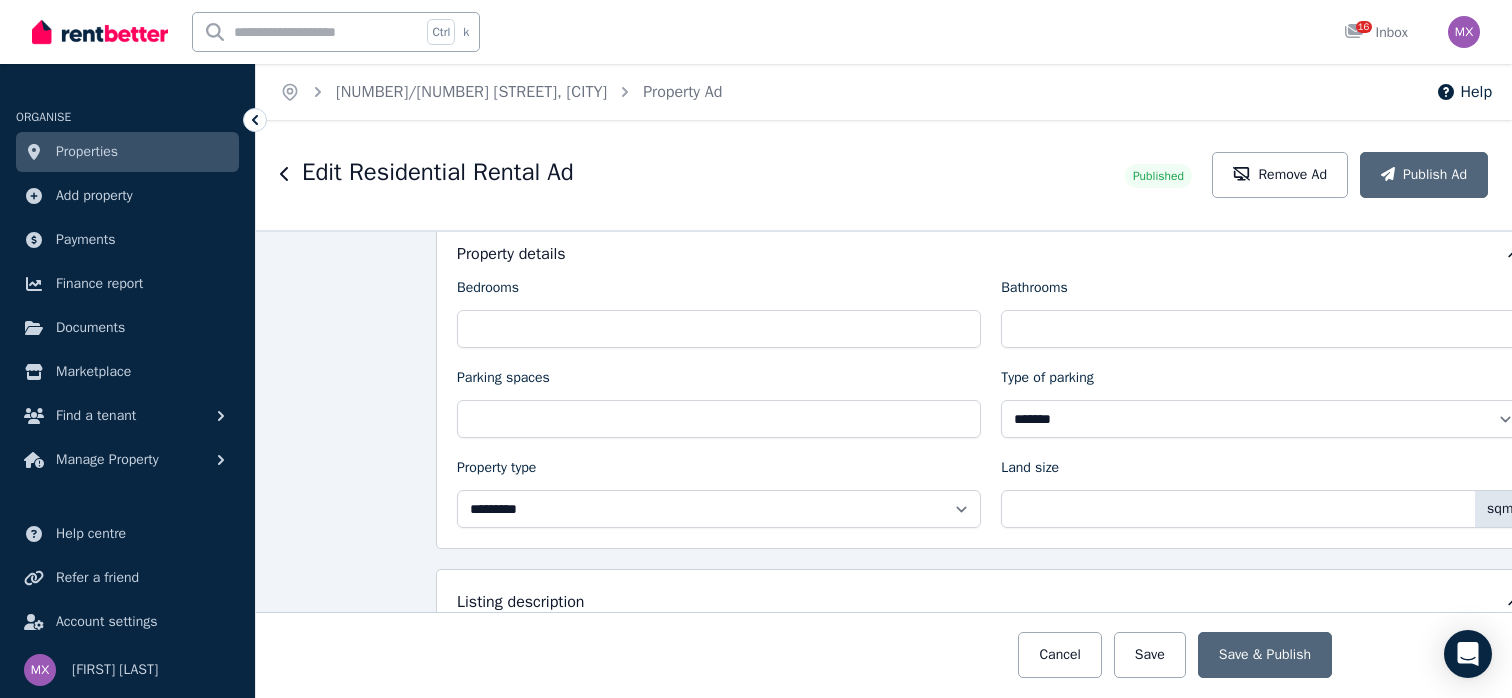 type on "*****" 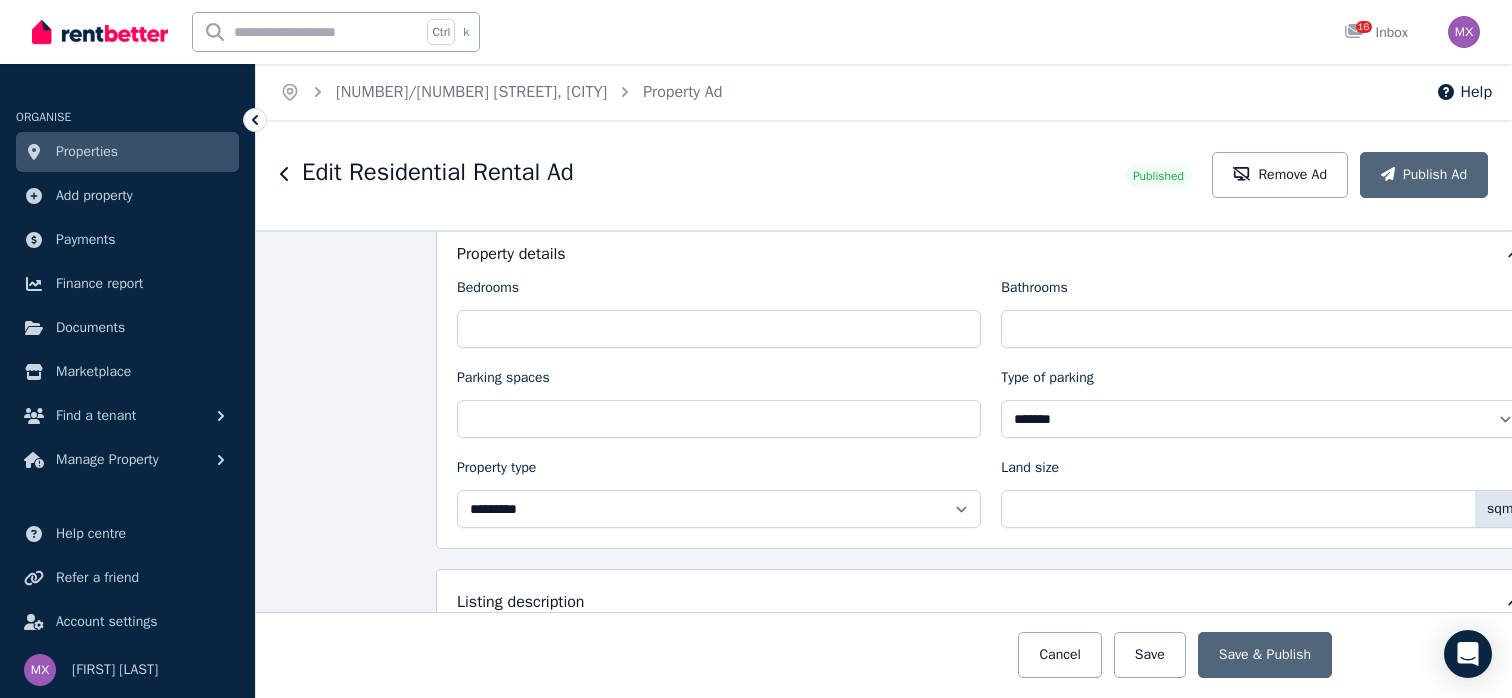 type on "**********" 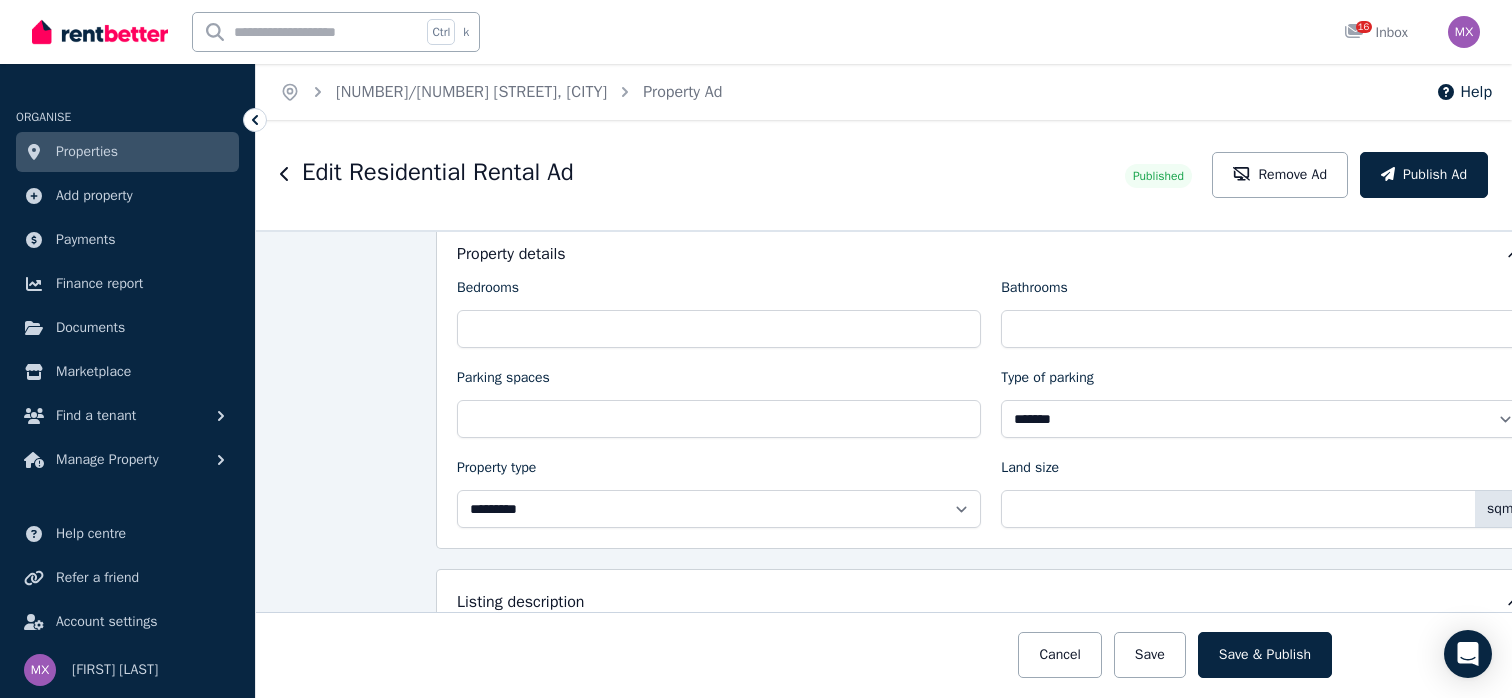 type on "****" 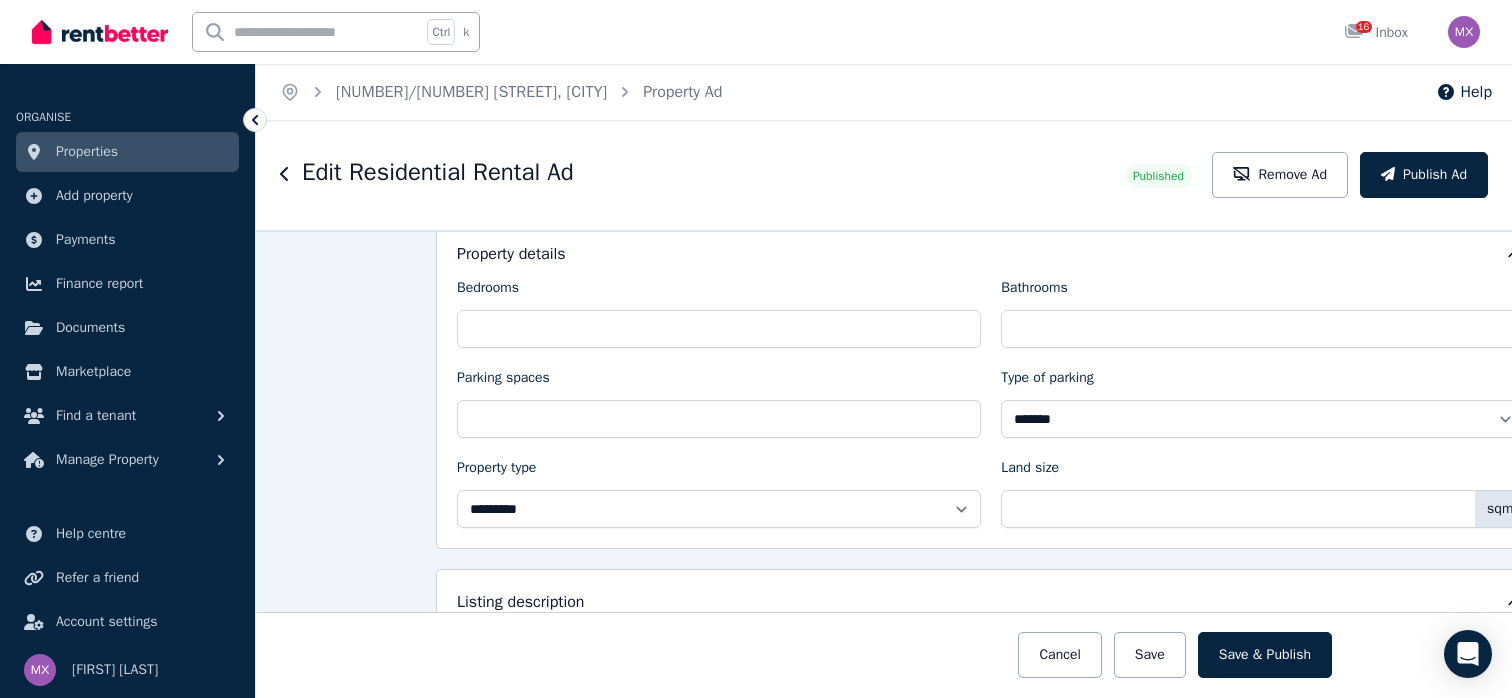 type on "***" 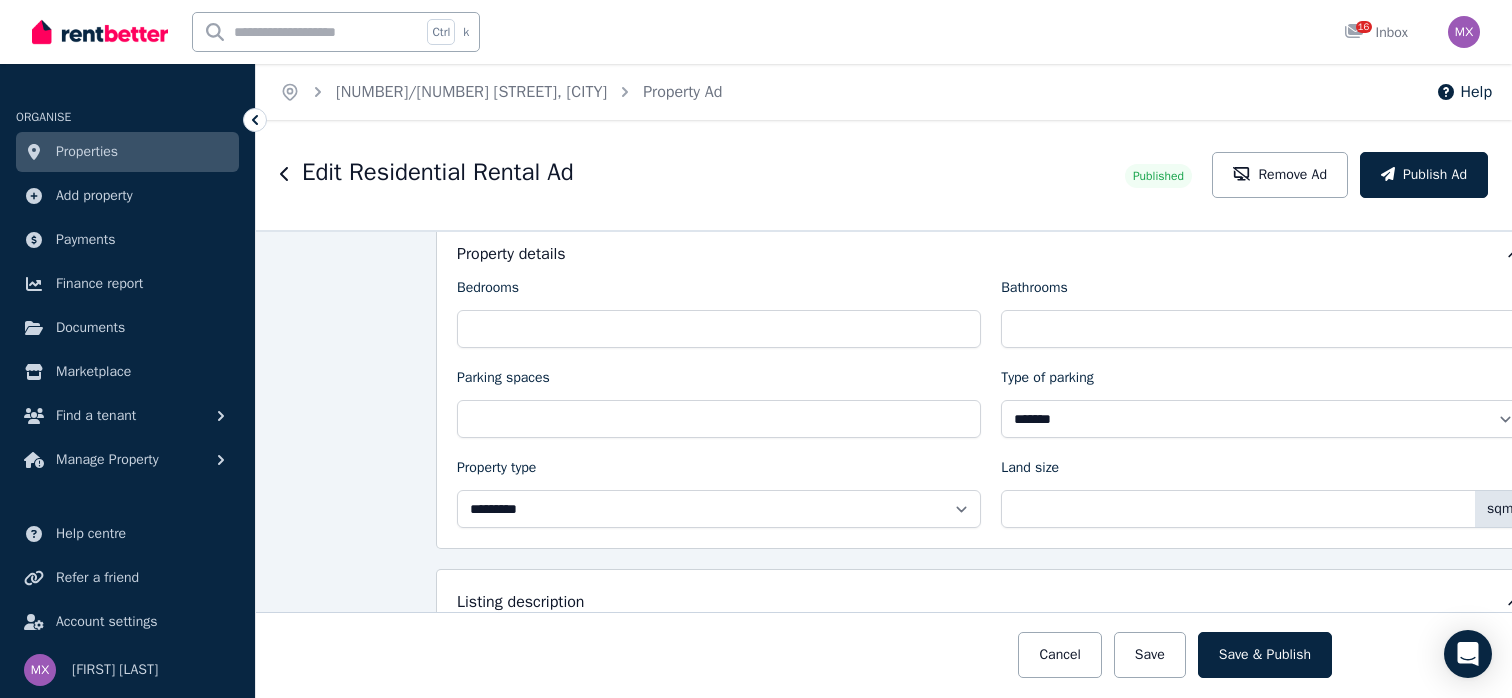 type on "**********" 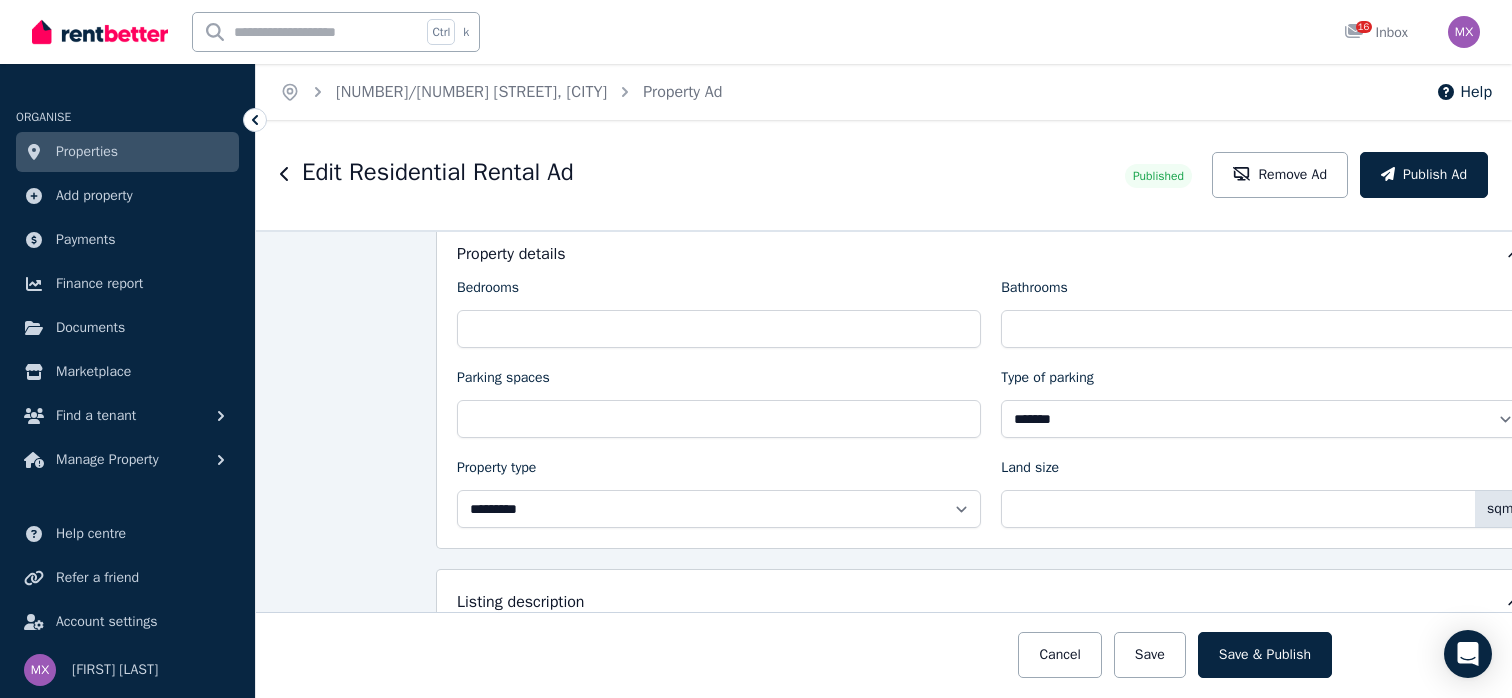 type on "****" 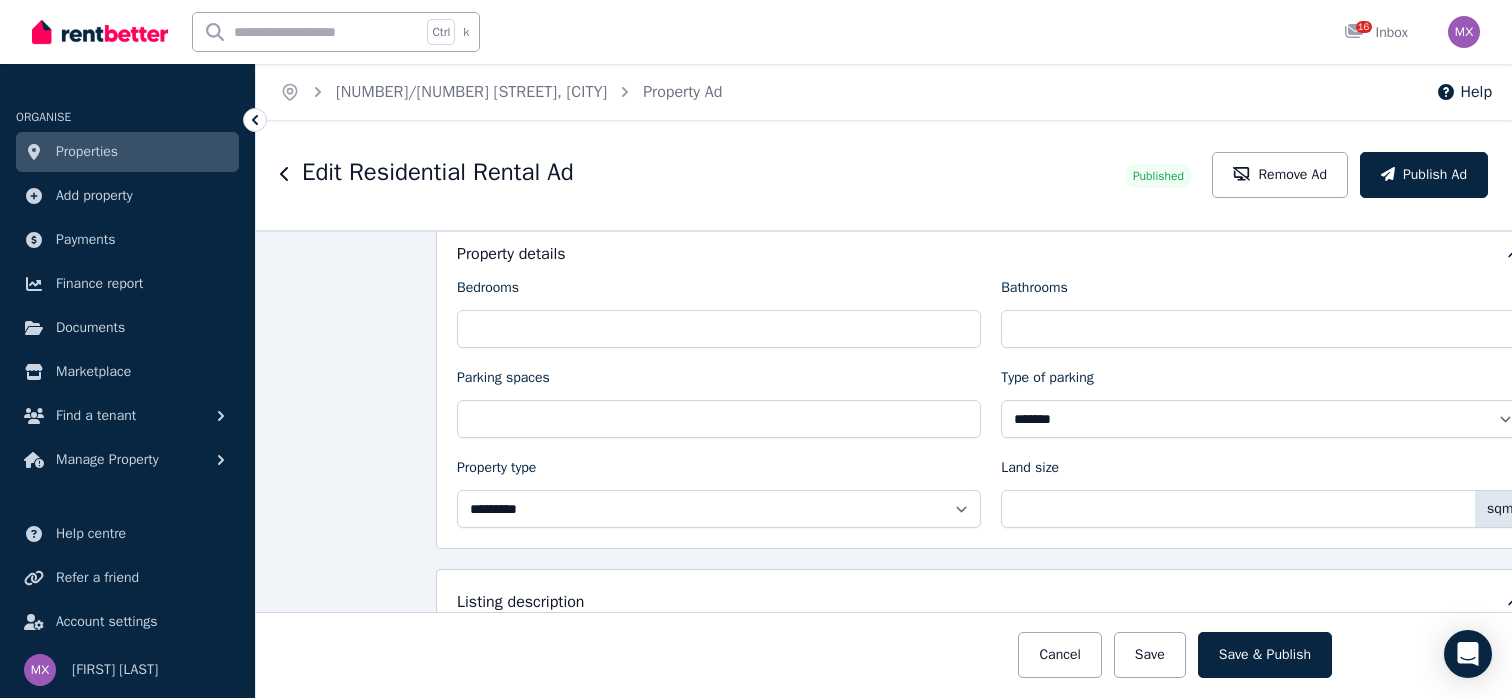 type on "**********" 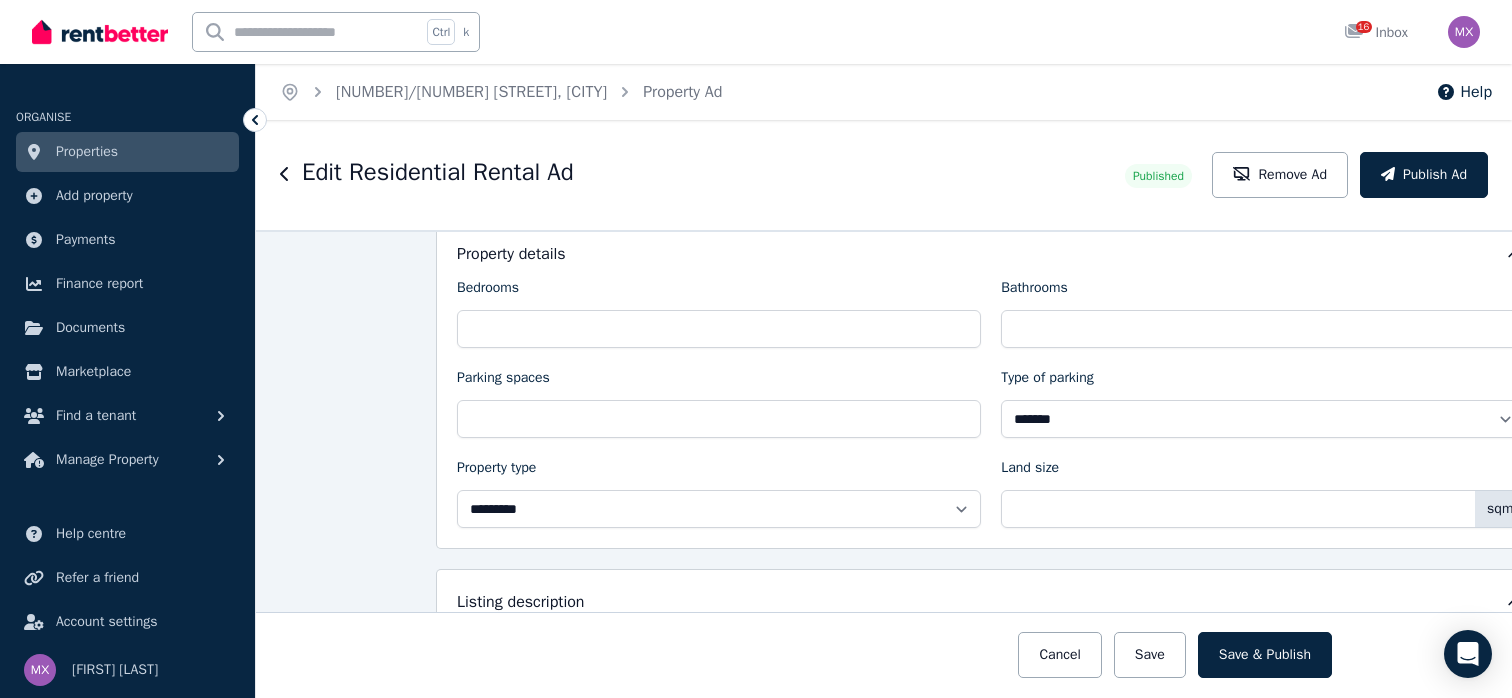 type on "******" 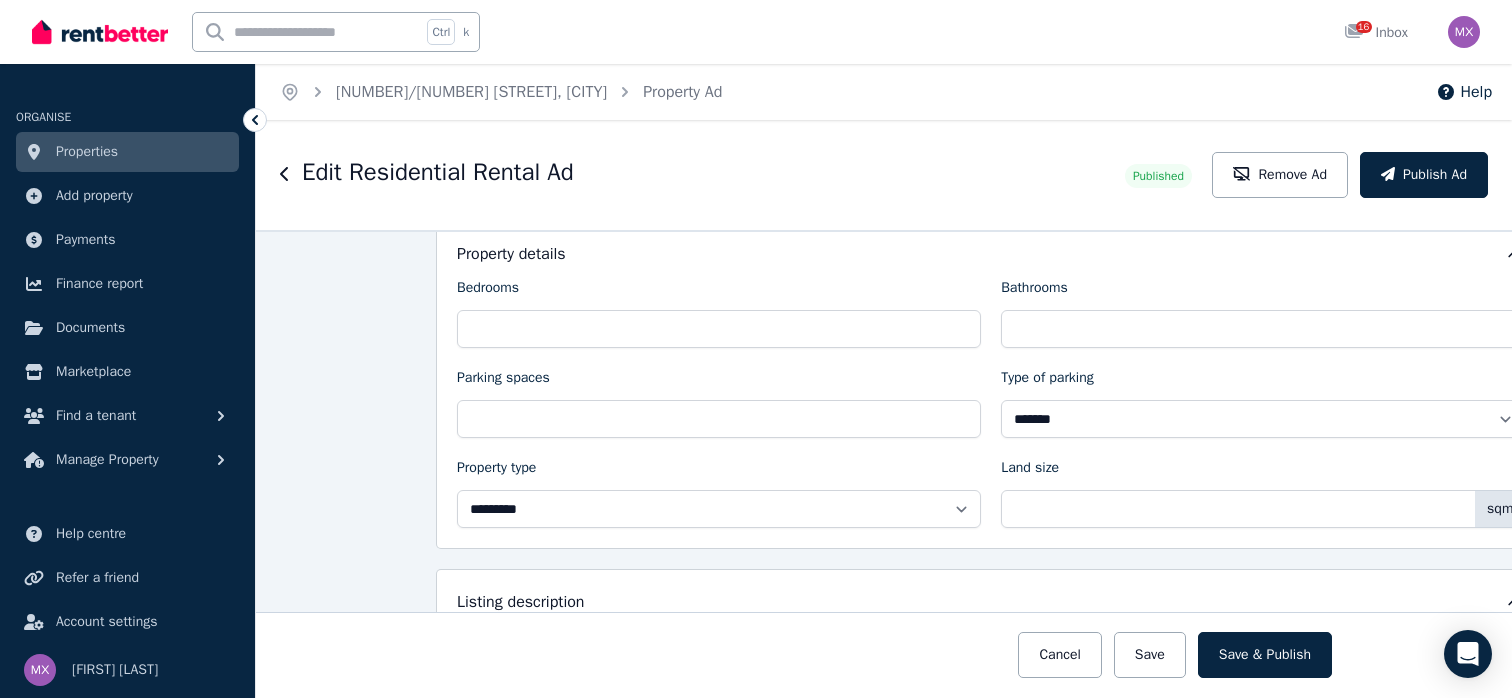type on "**********" 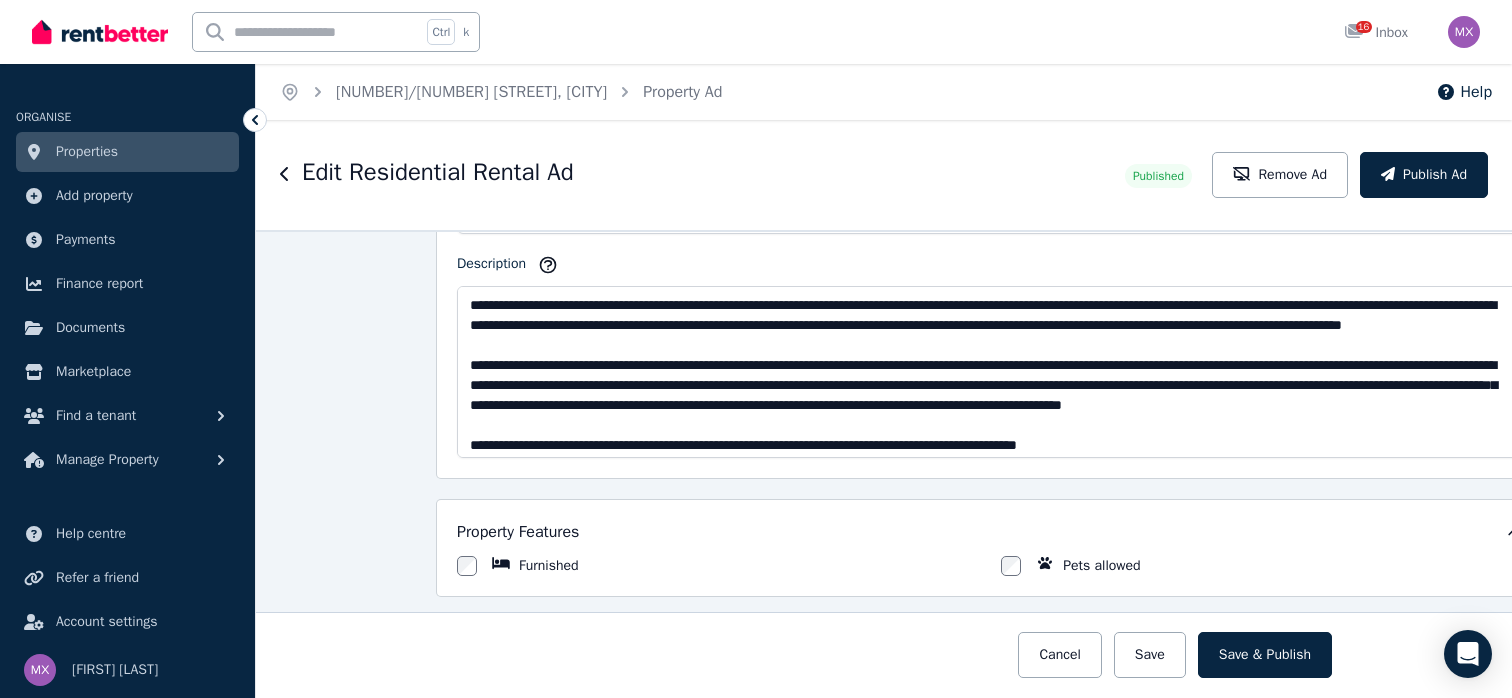 scroll, scrollTop: 1200, scrollLeft: 0, axis: vertical 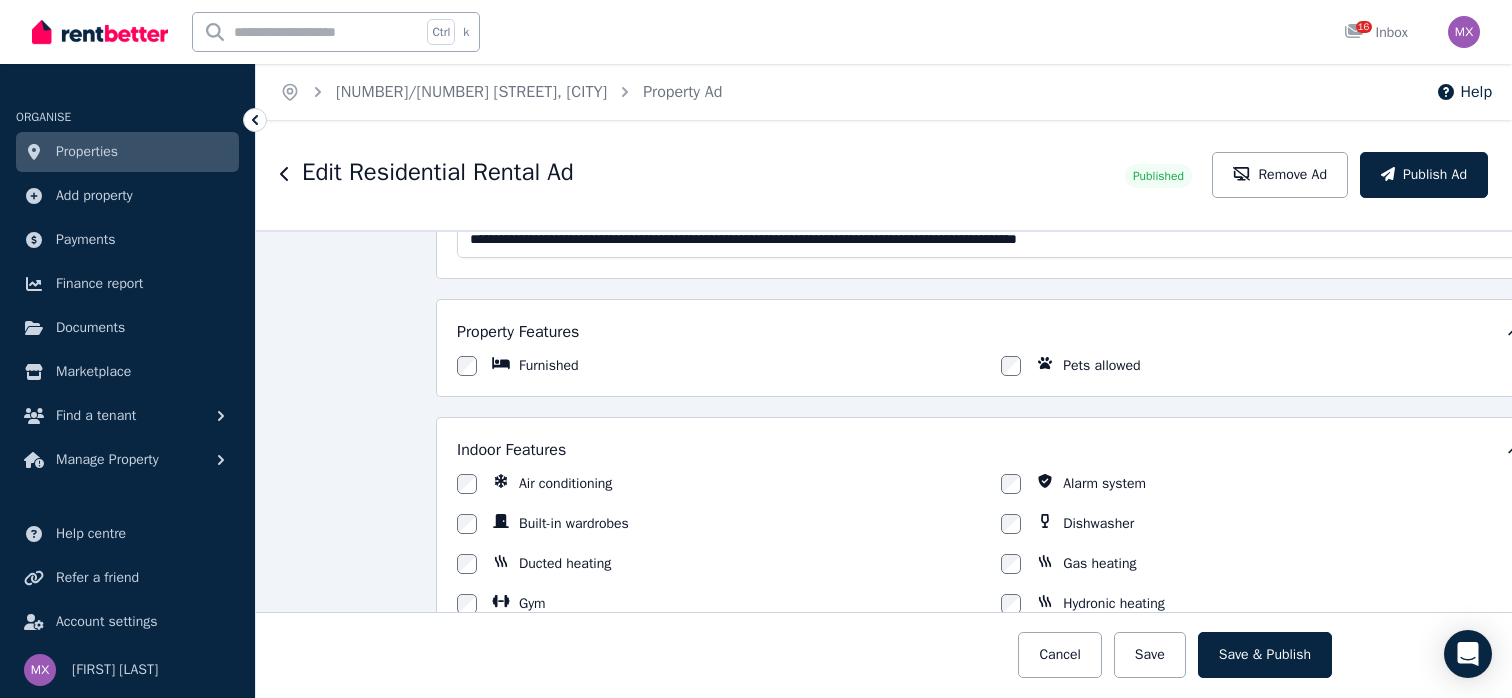 click at bounding box center (884, 655) 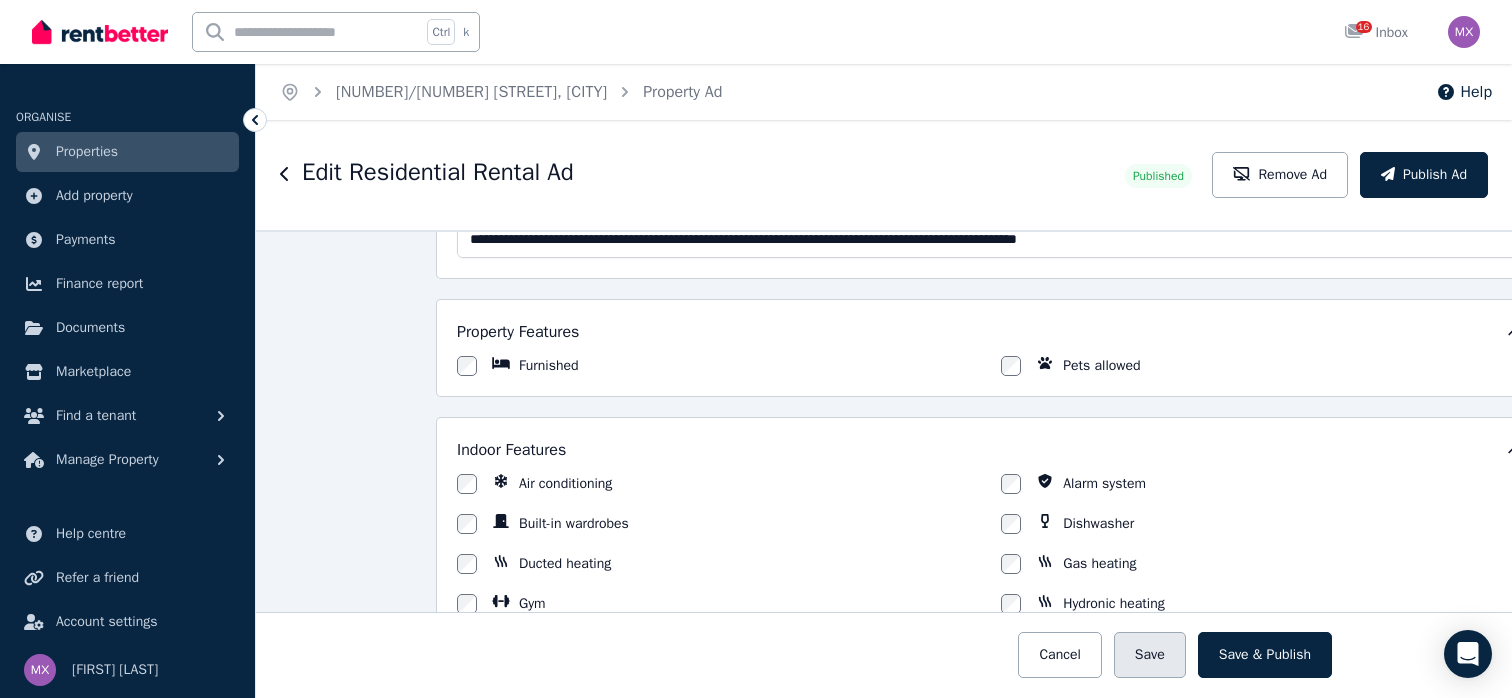 click on "Save" at bounding box center (1150, 655) 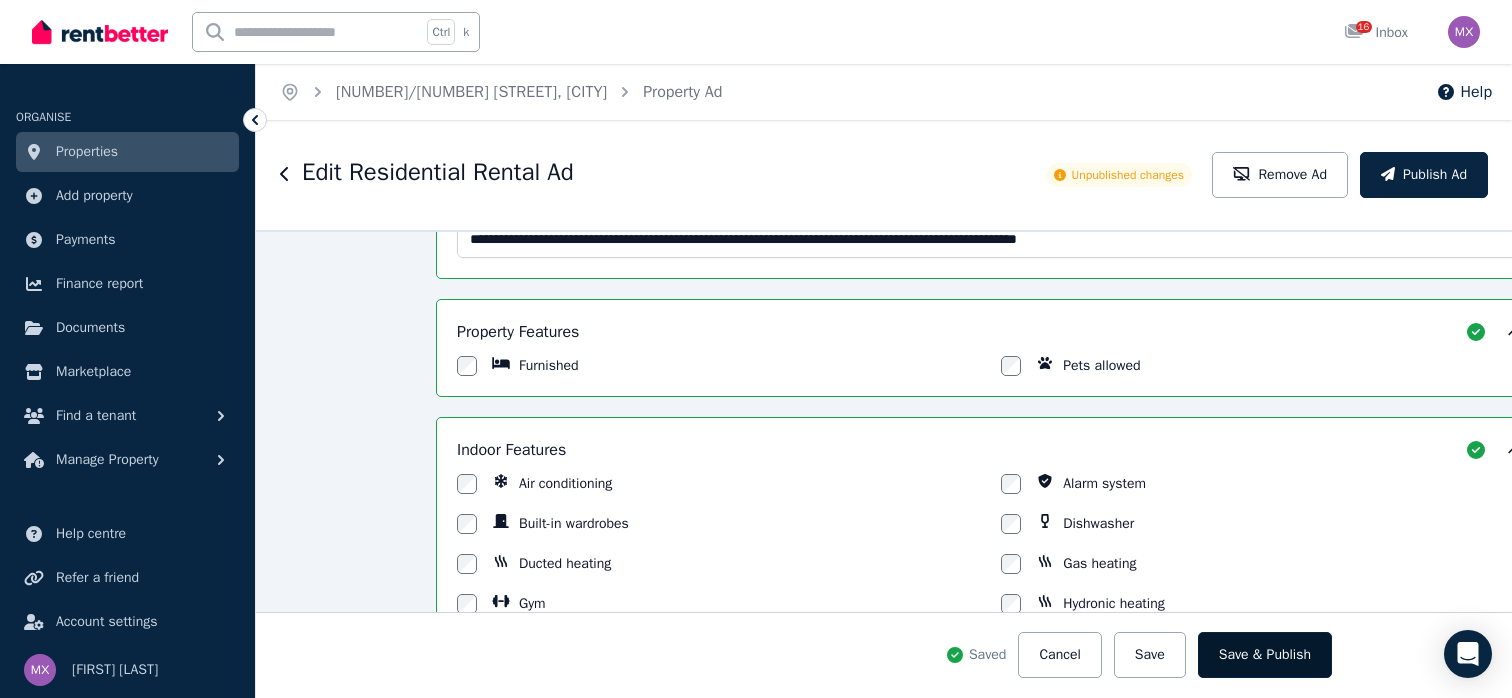click on "Save & Publish" at bounding box center (1265, 655) 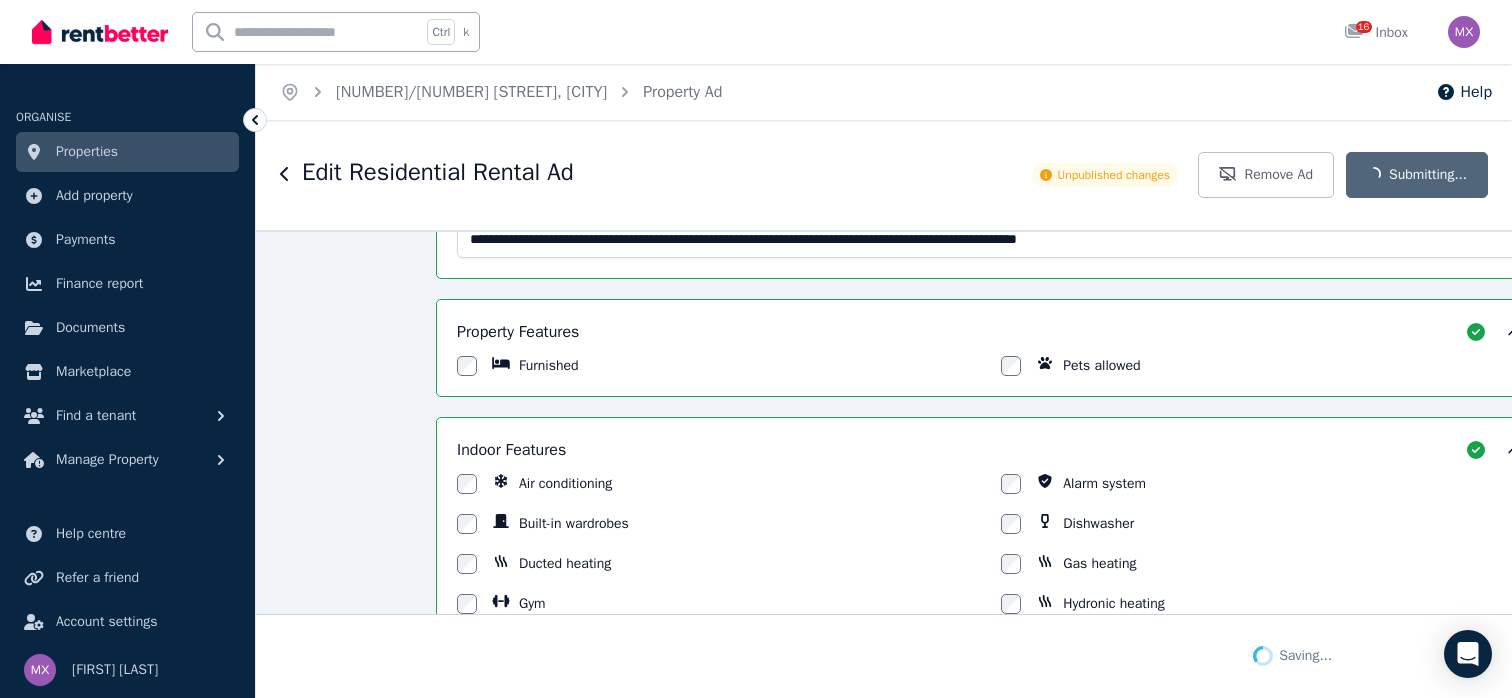 type on "**********" 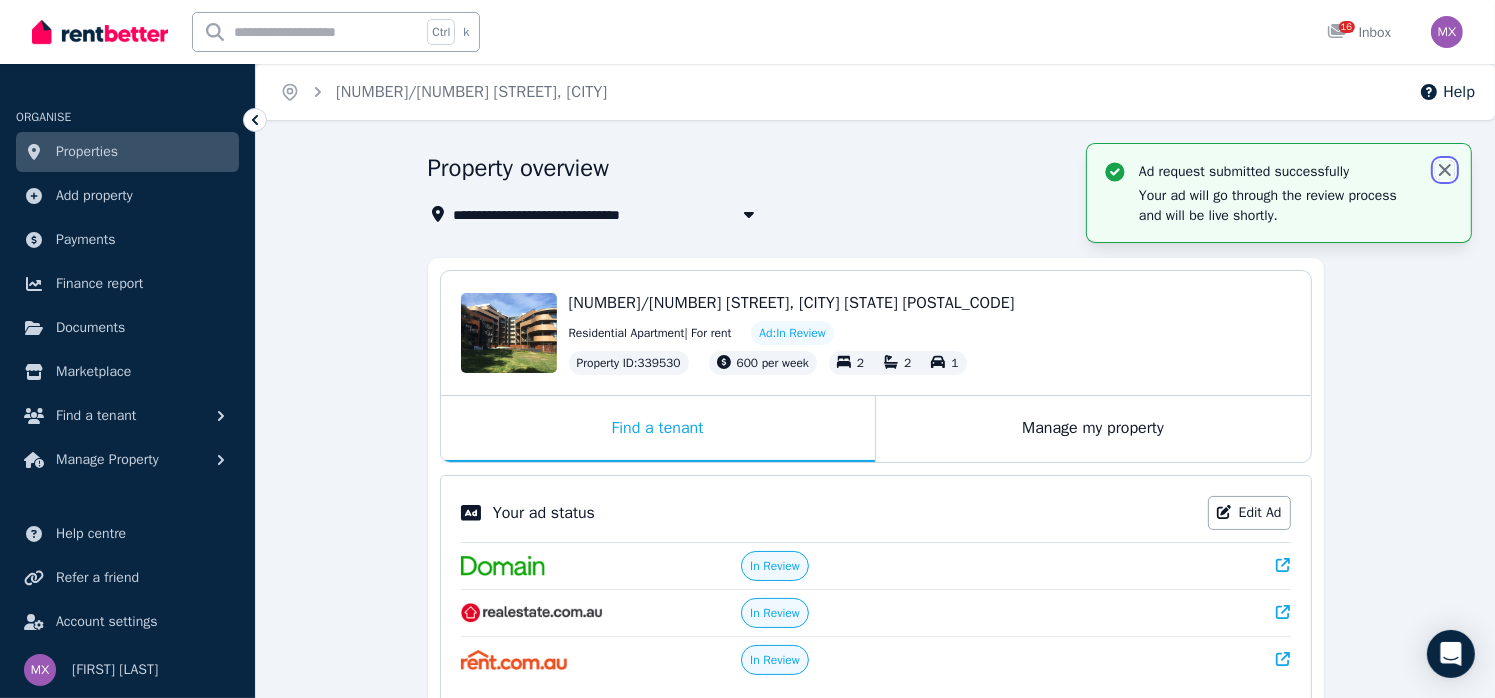 click 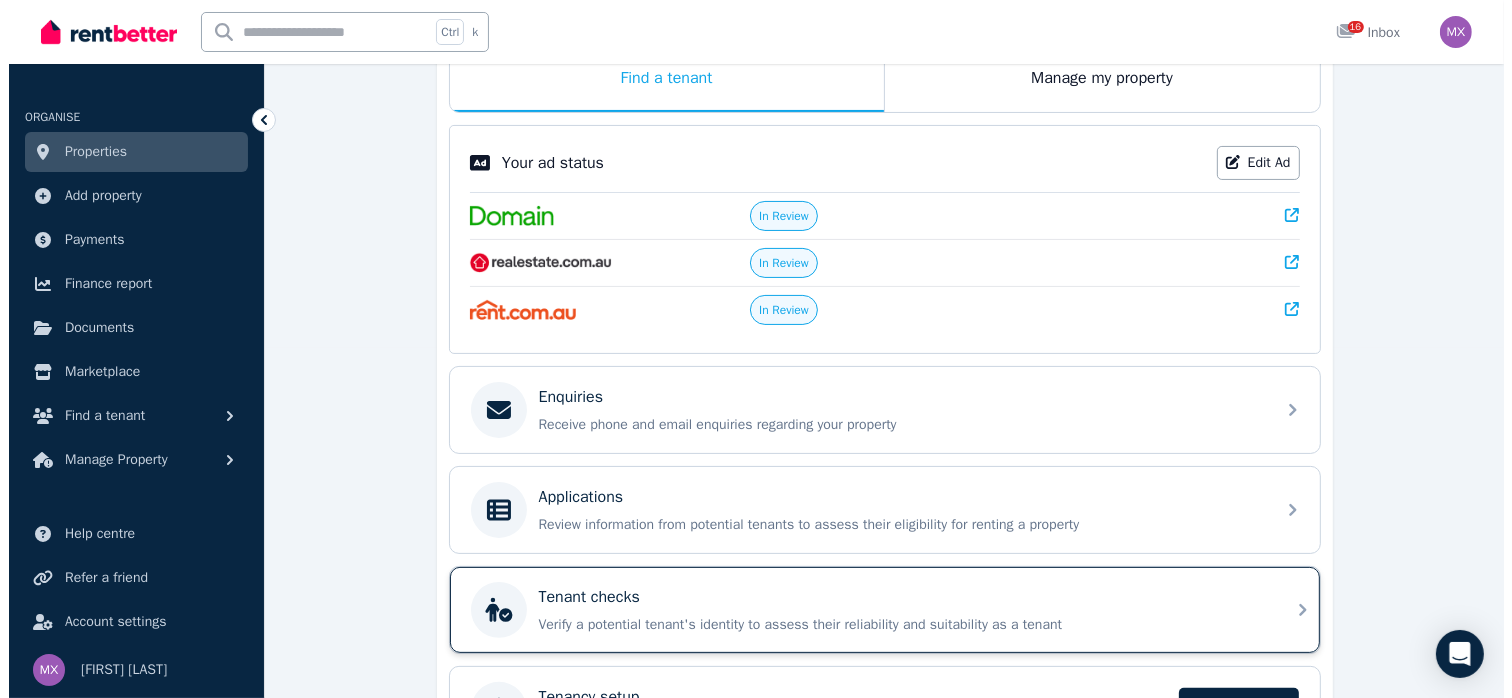 scroll, scrollTop: 0, scrollLeft: 0, axis: both 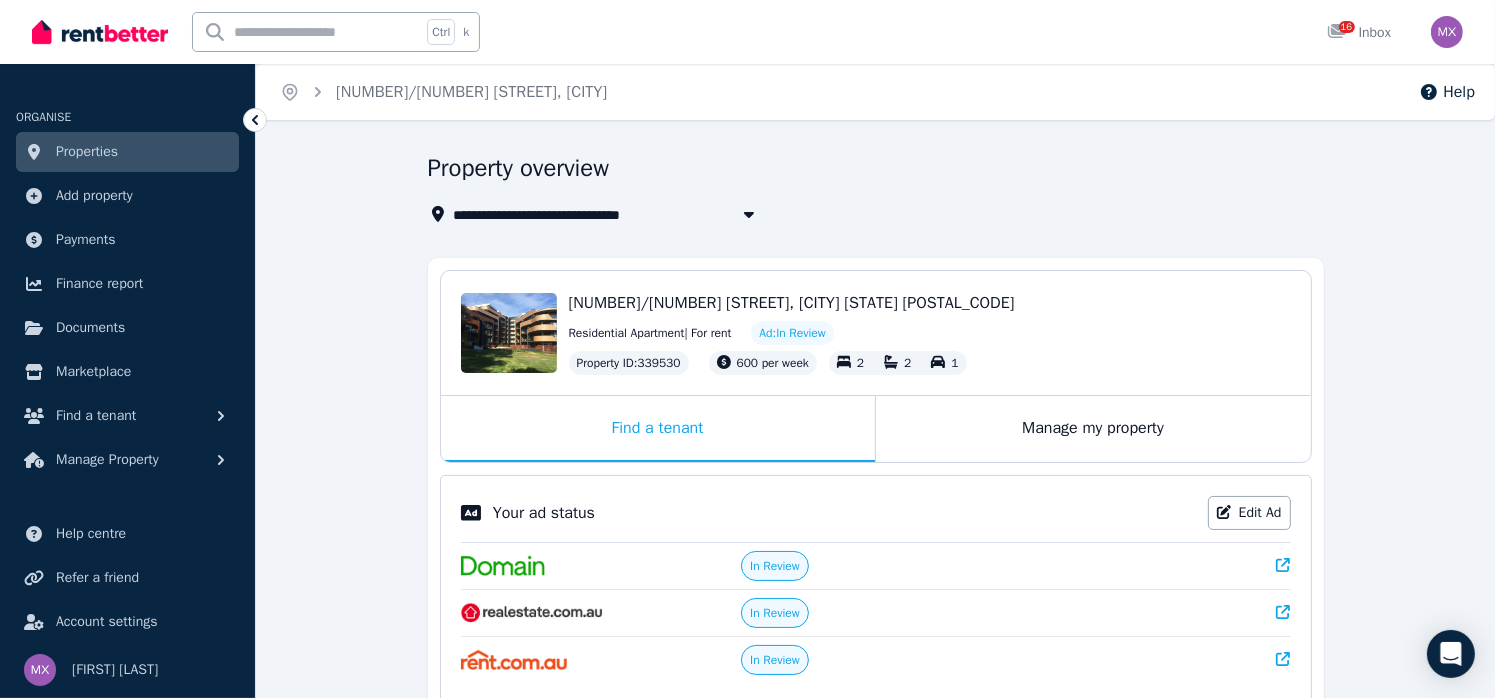 click on "Properties" at bounding box center (87, 152) 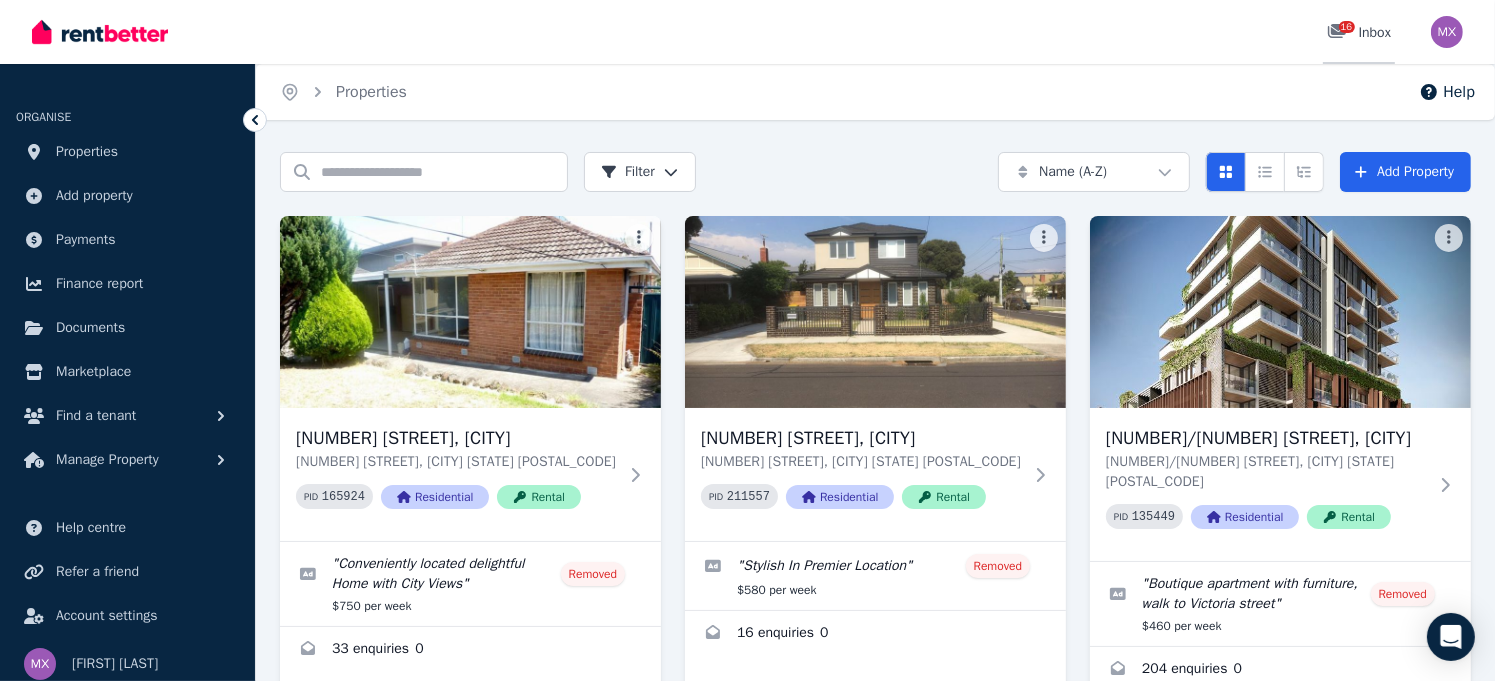click on "16" at bounding box center (1347, 27) 